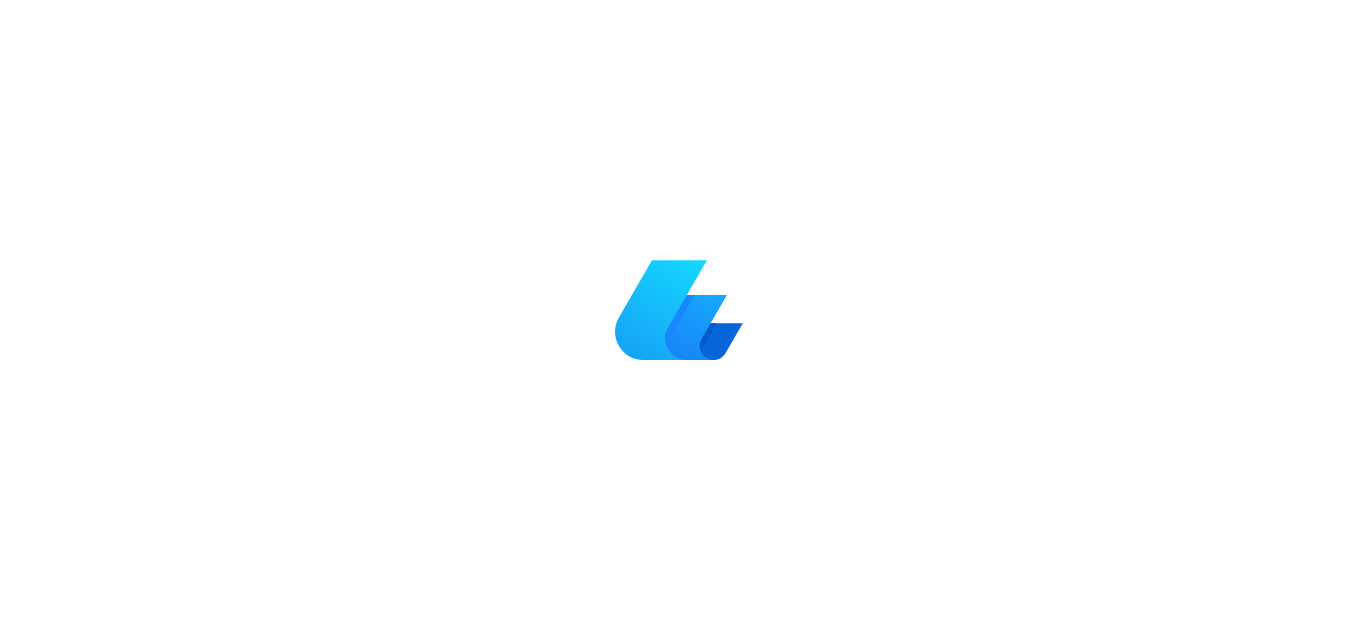 scroll, scrollTop: 0, scrollLeft: 0, axis: both 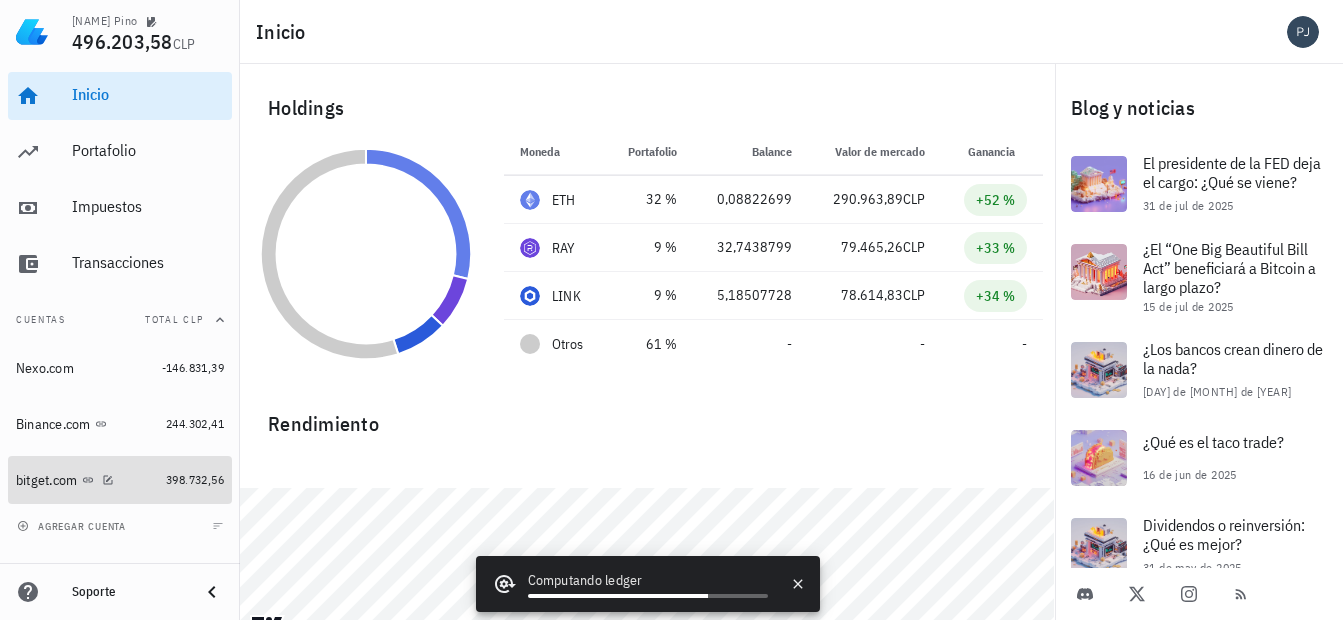 drag, startPoint x: 68, startPoint y: 475, endPoint x: 233, endPoint y: 479, distance: 165.04848 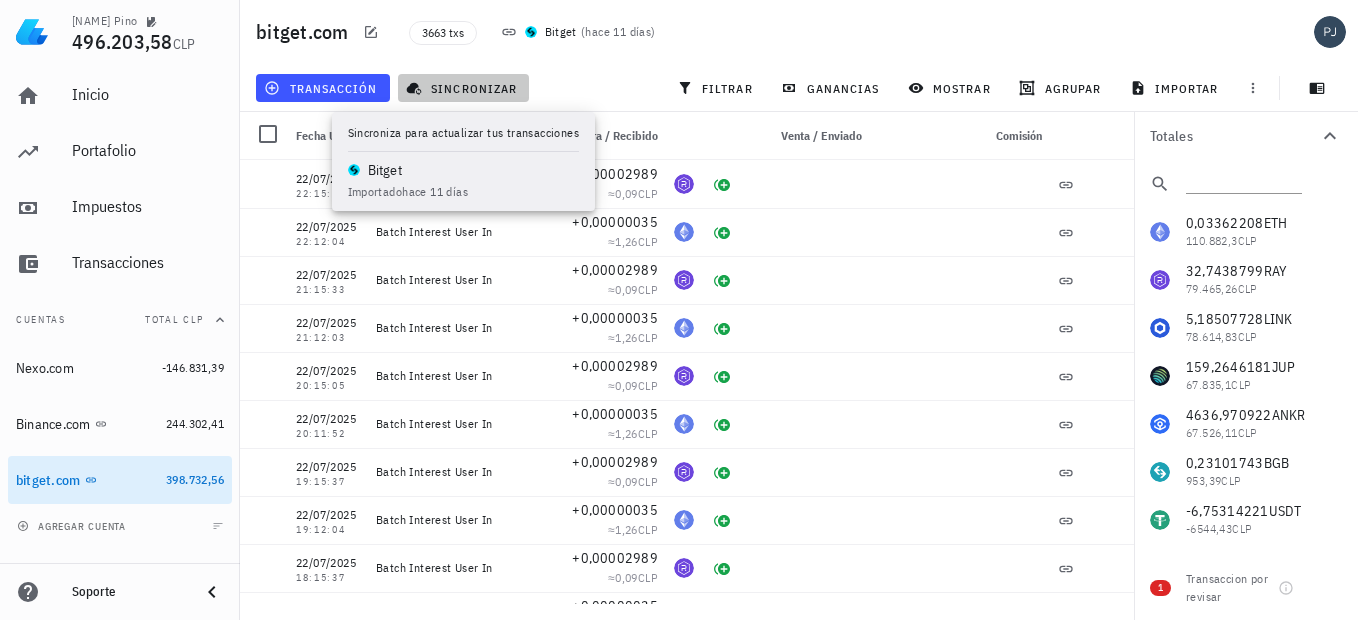 click on "sincronizar" at bounding box center [463, 88] 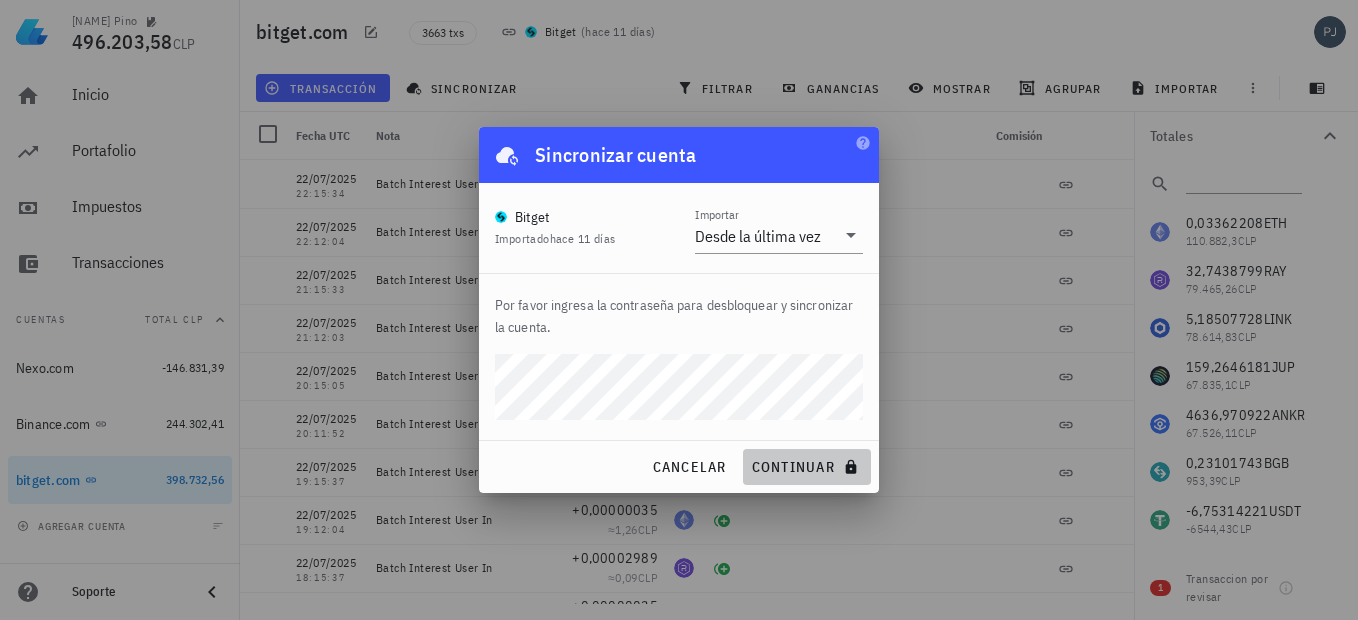 click on "continuar" at bounding box center (807, 467) 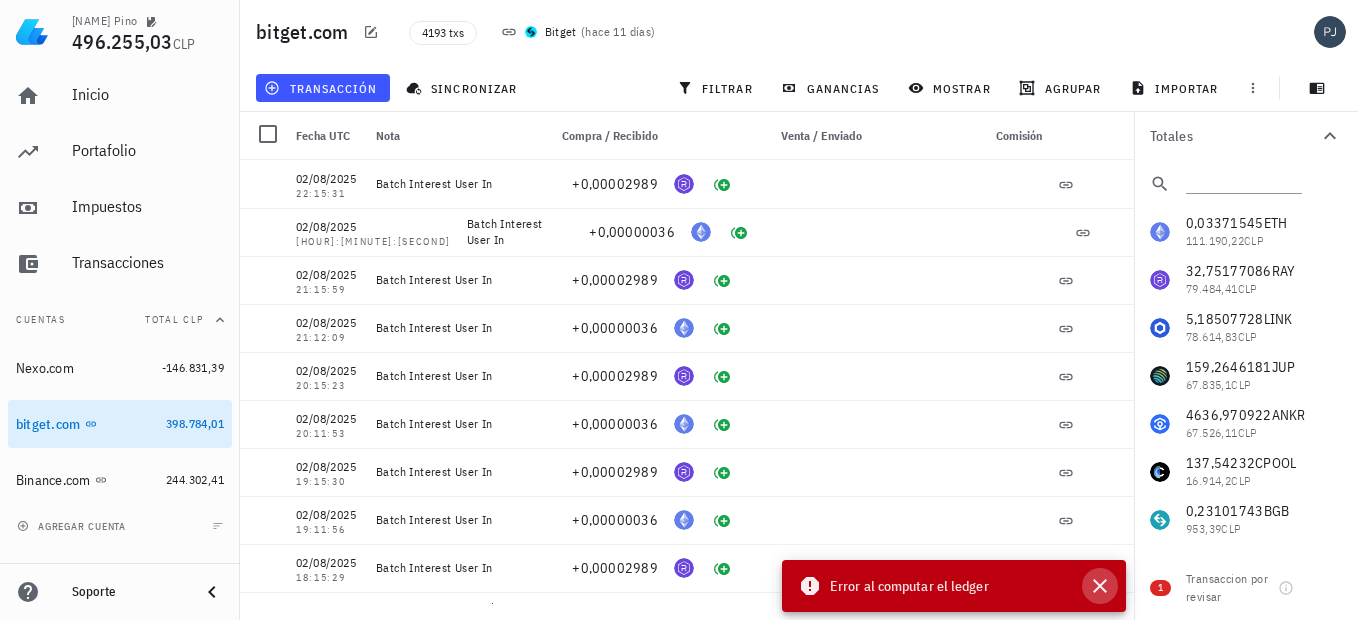 click 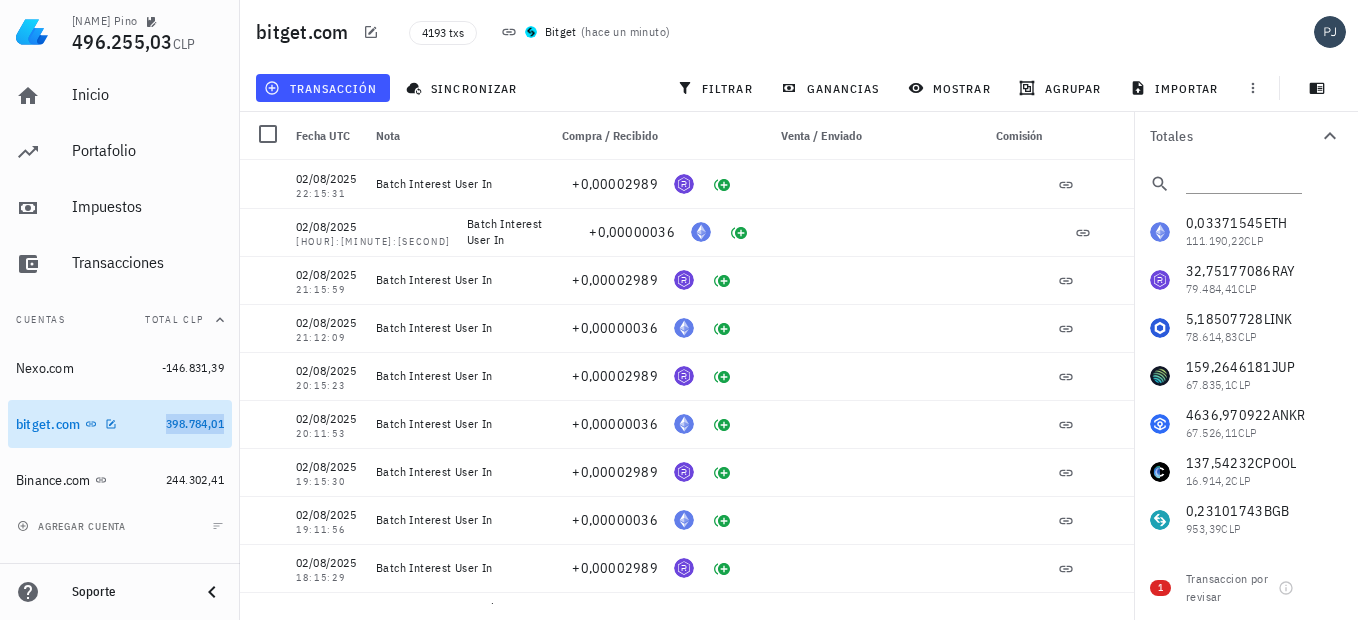 click on "398.784,01" at bounding box center [195, 423] 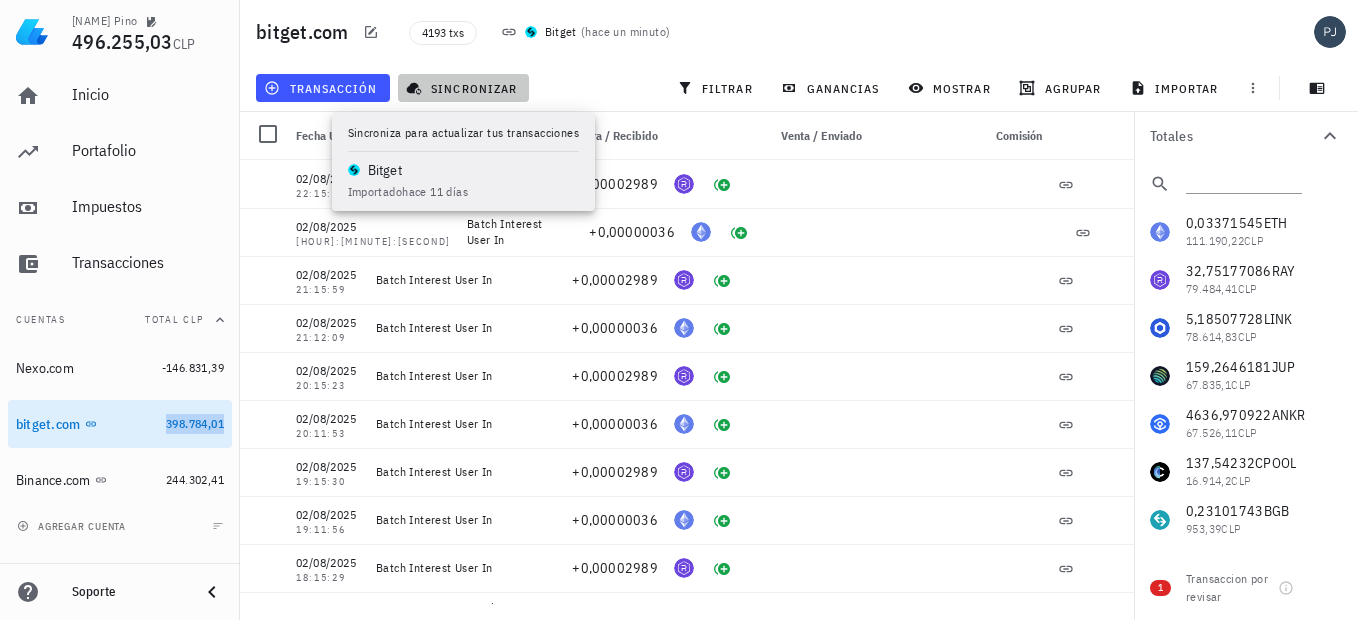 click on "sincronizar" at bounding box center (463, 88) 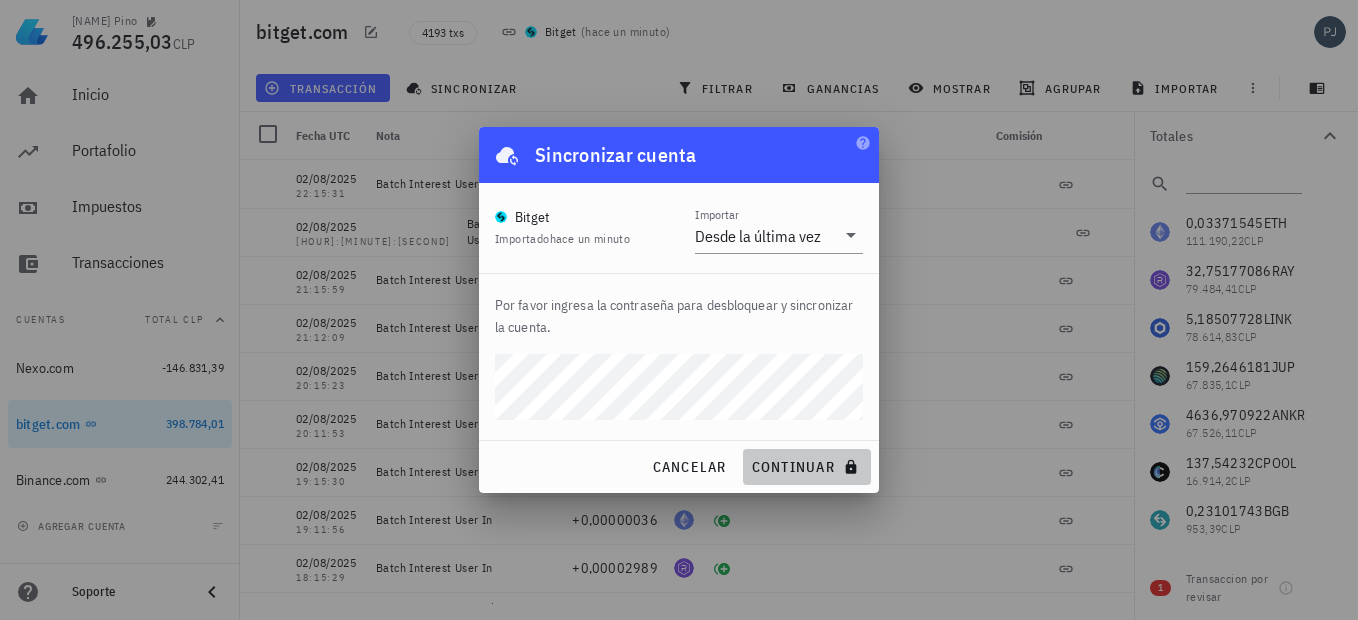 click on "continuar" at bounding box center (807, 467) 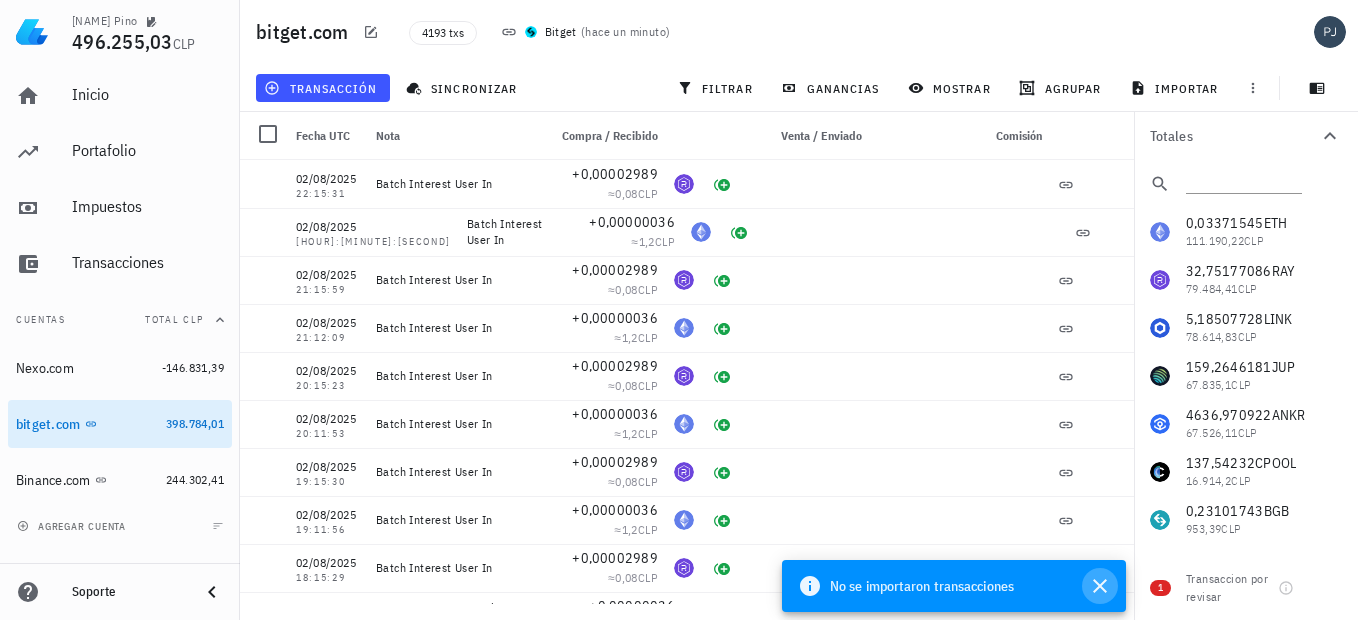 click 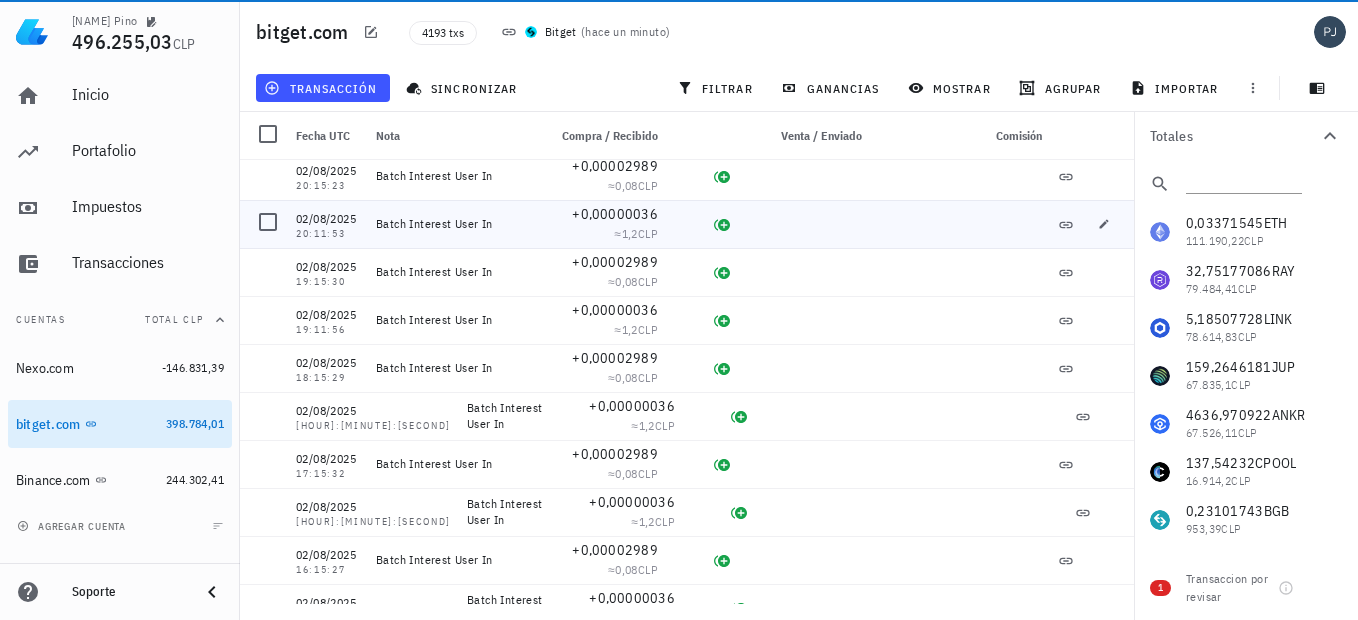 scroll, scrollTop: 0, scrollLeft: 0, axis: both 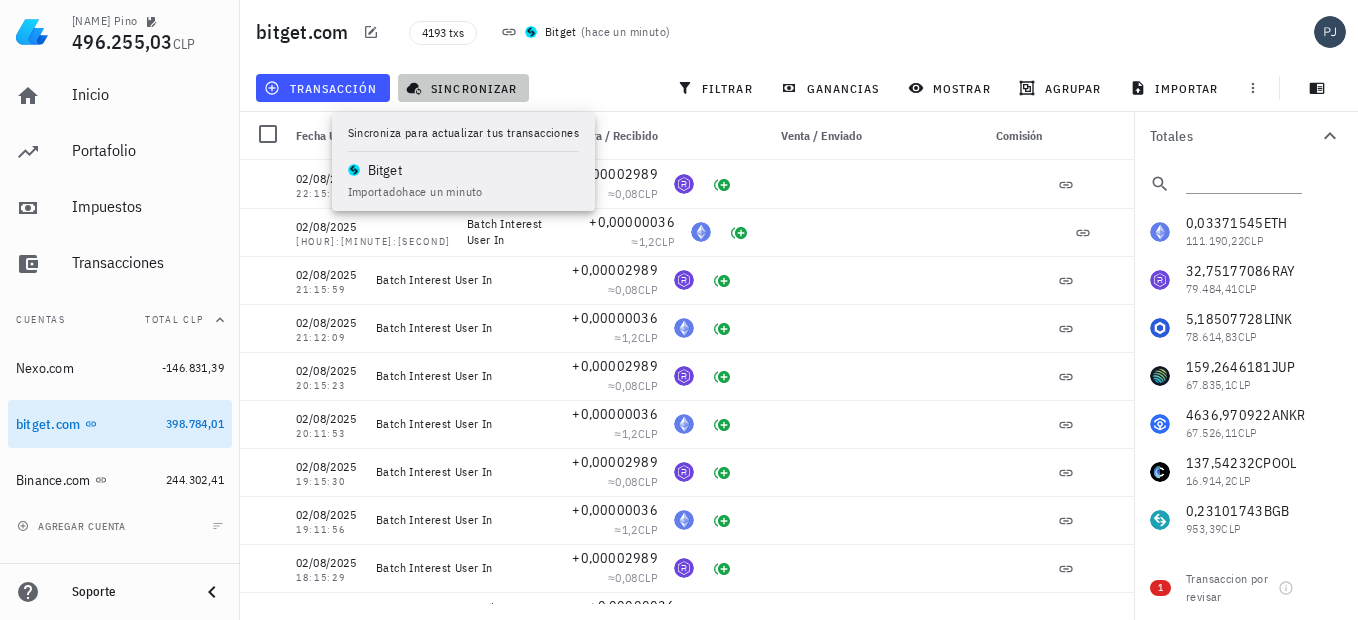 click on "sincronizar" at bounding box center [463, 88] 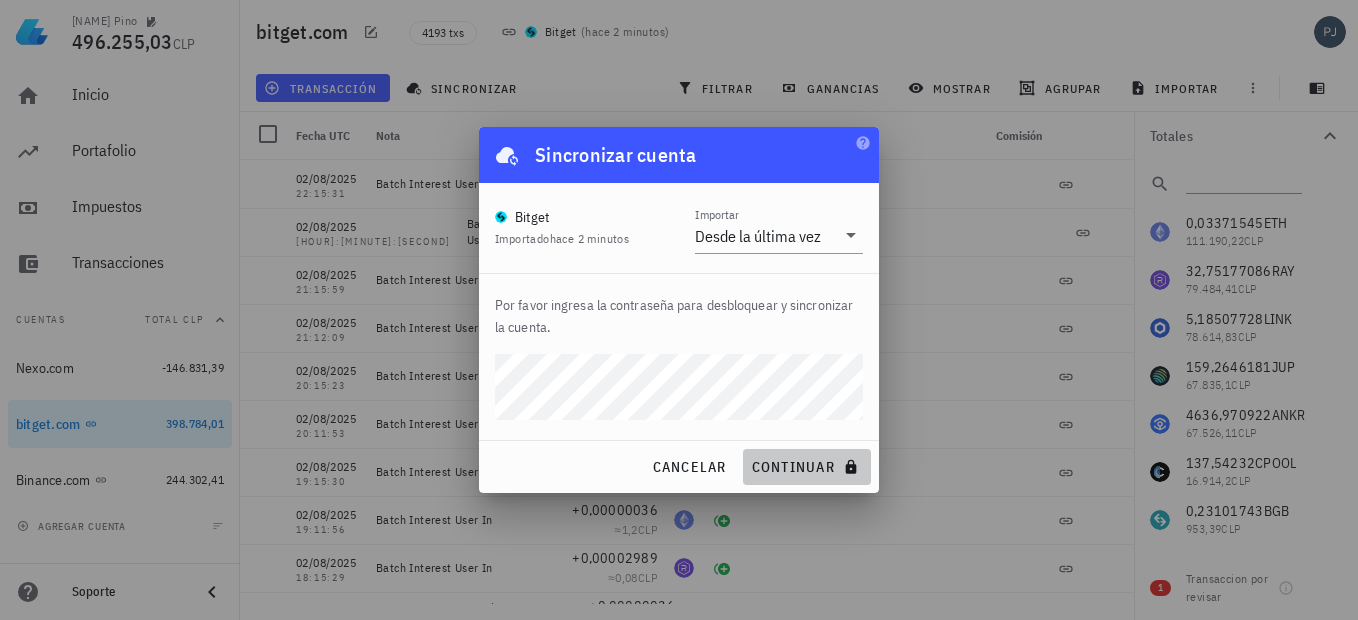 click on "continuar" at bounding box center (807, 467) 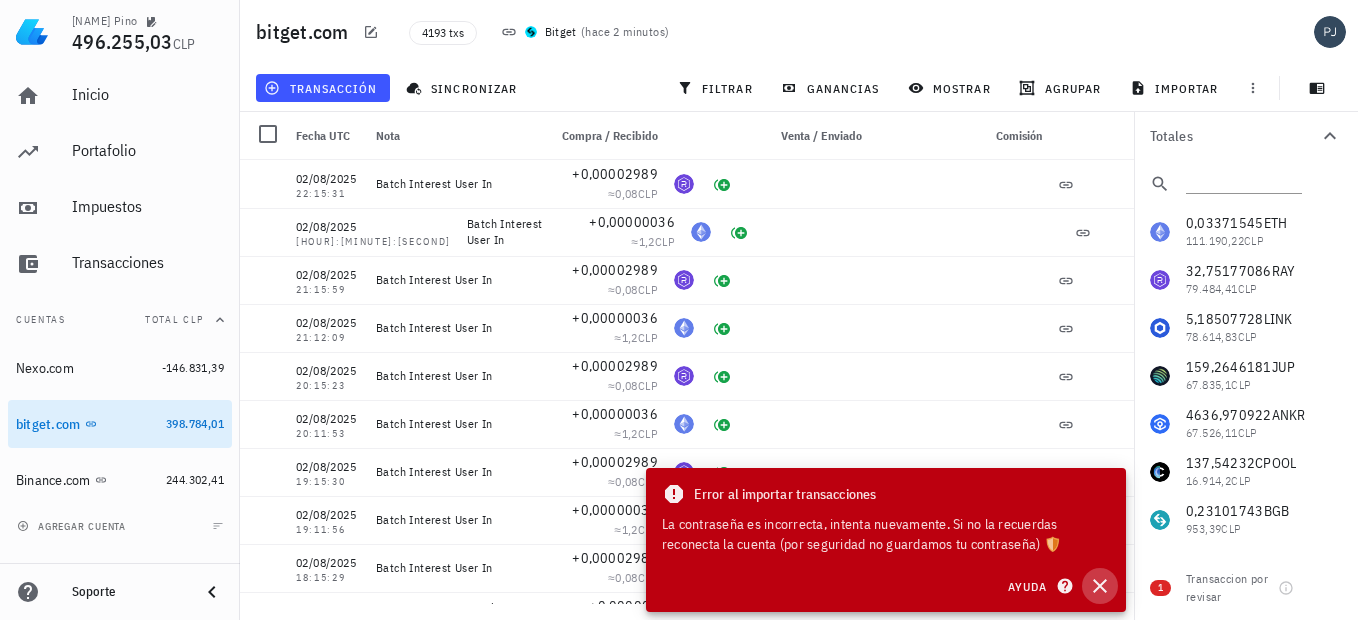 click 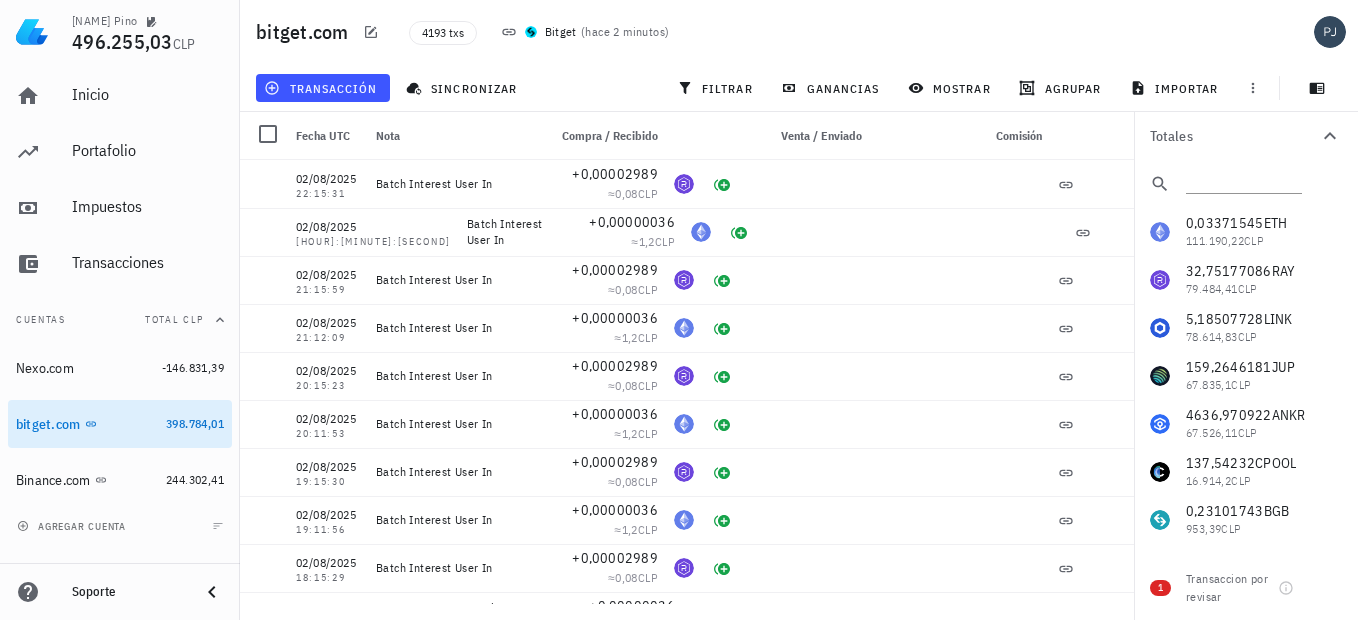 click on "sincronizar" at bounding box center (464, 88) 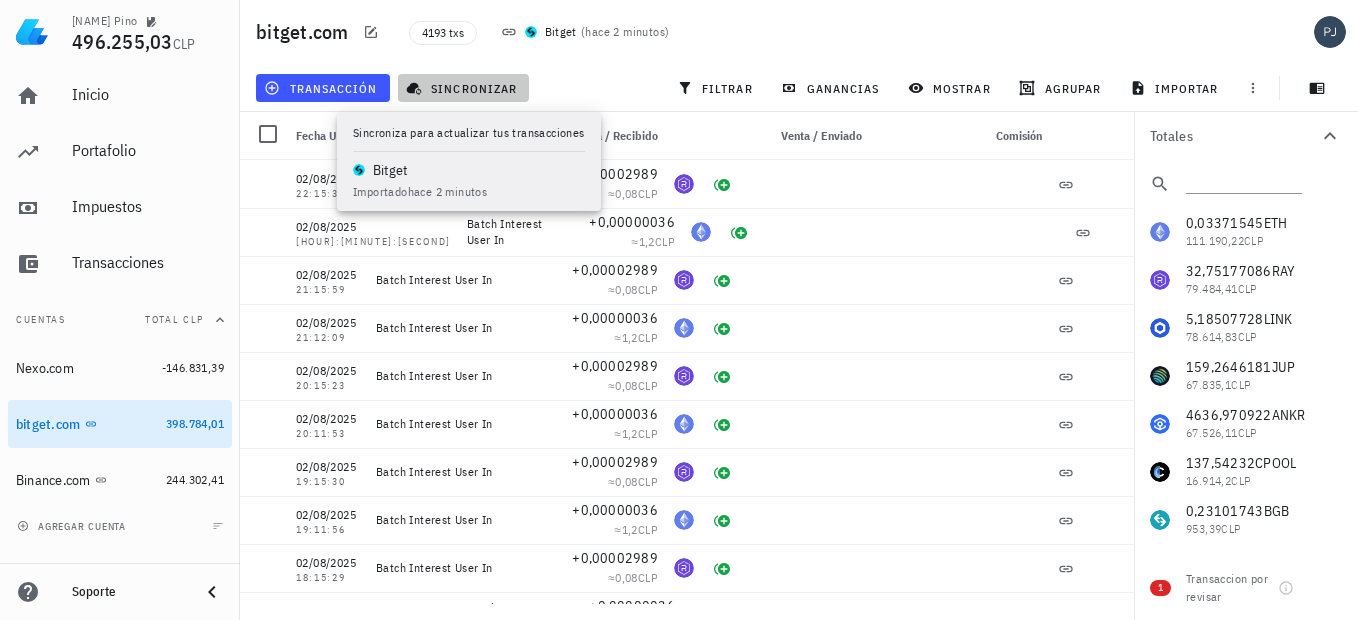 click on "sincronizar" at bounding box center [463, 88] 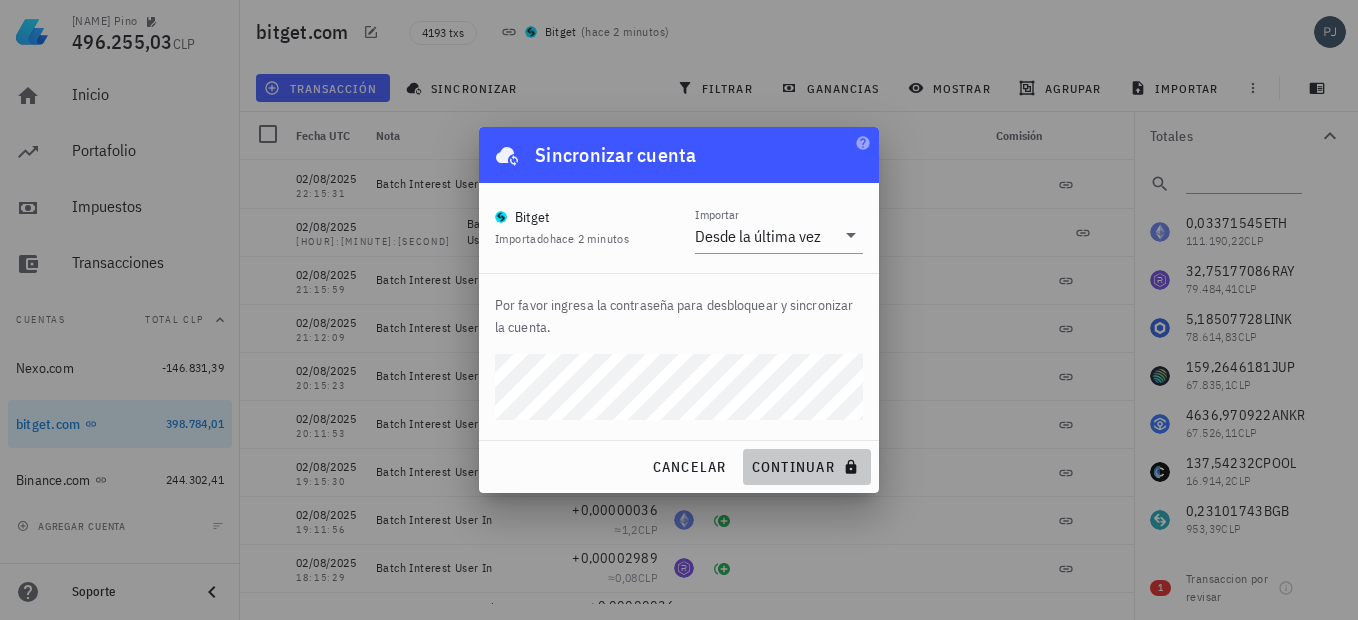 click on "continuar" at bounding box center (807, 467) 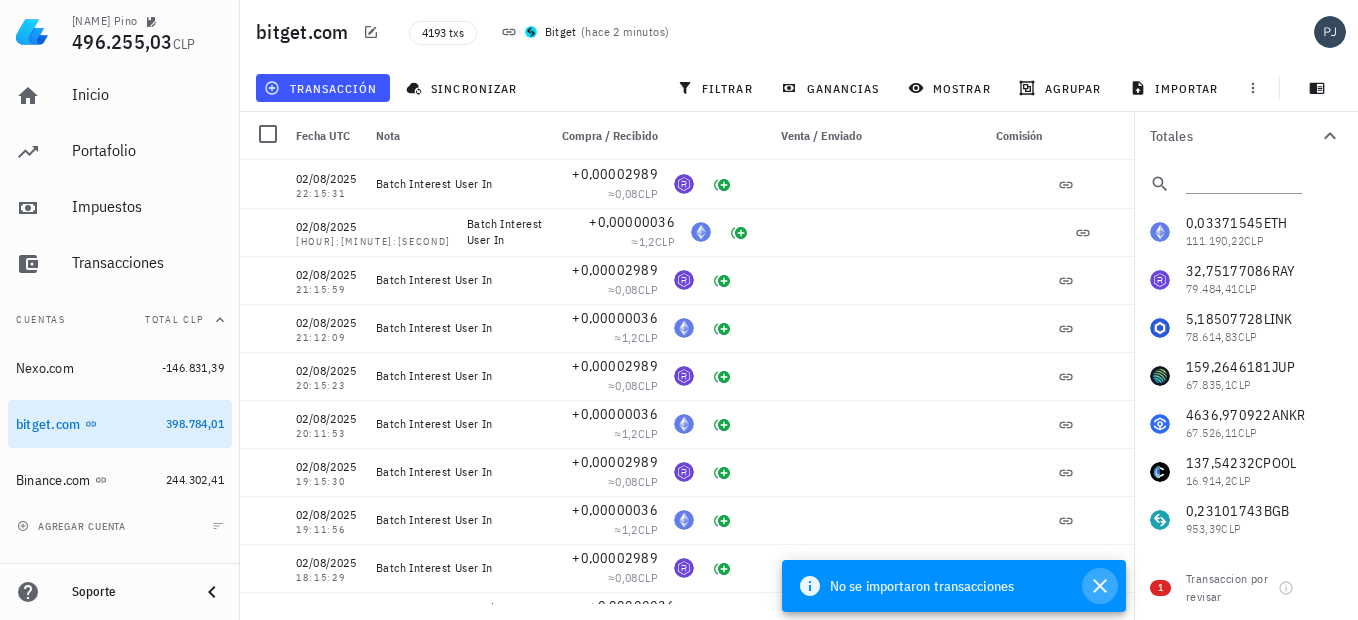 click 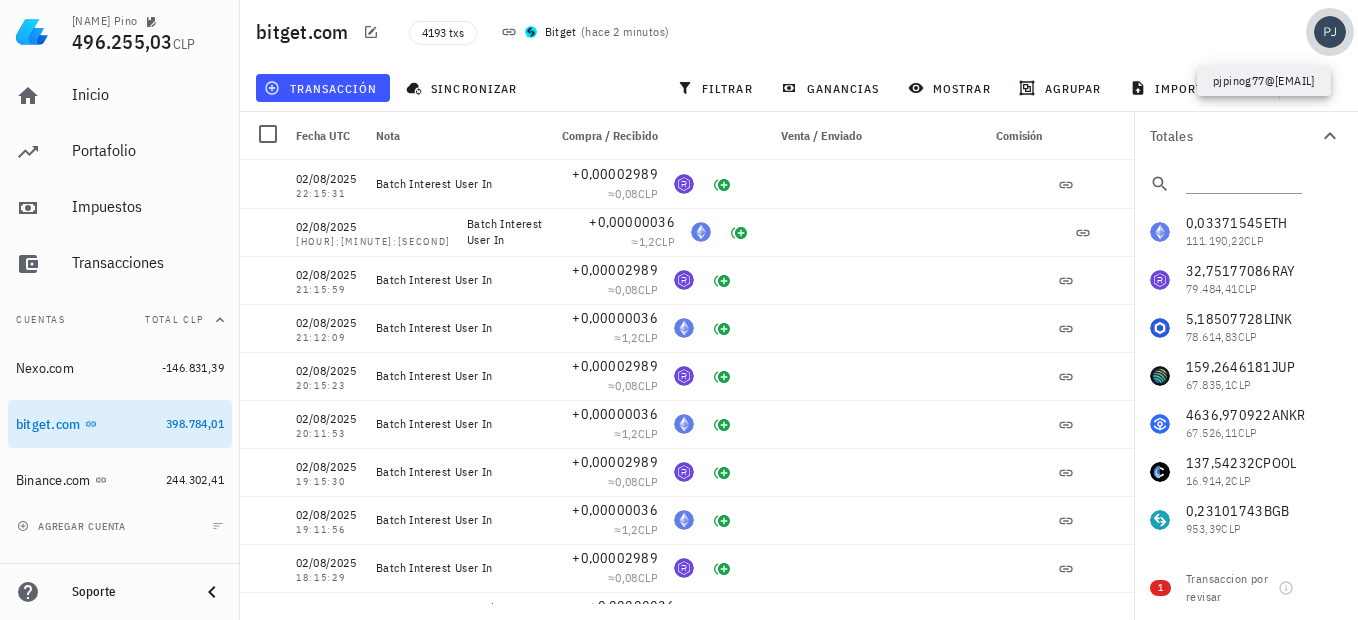 click at bounding box center (1330, 32) 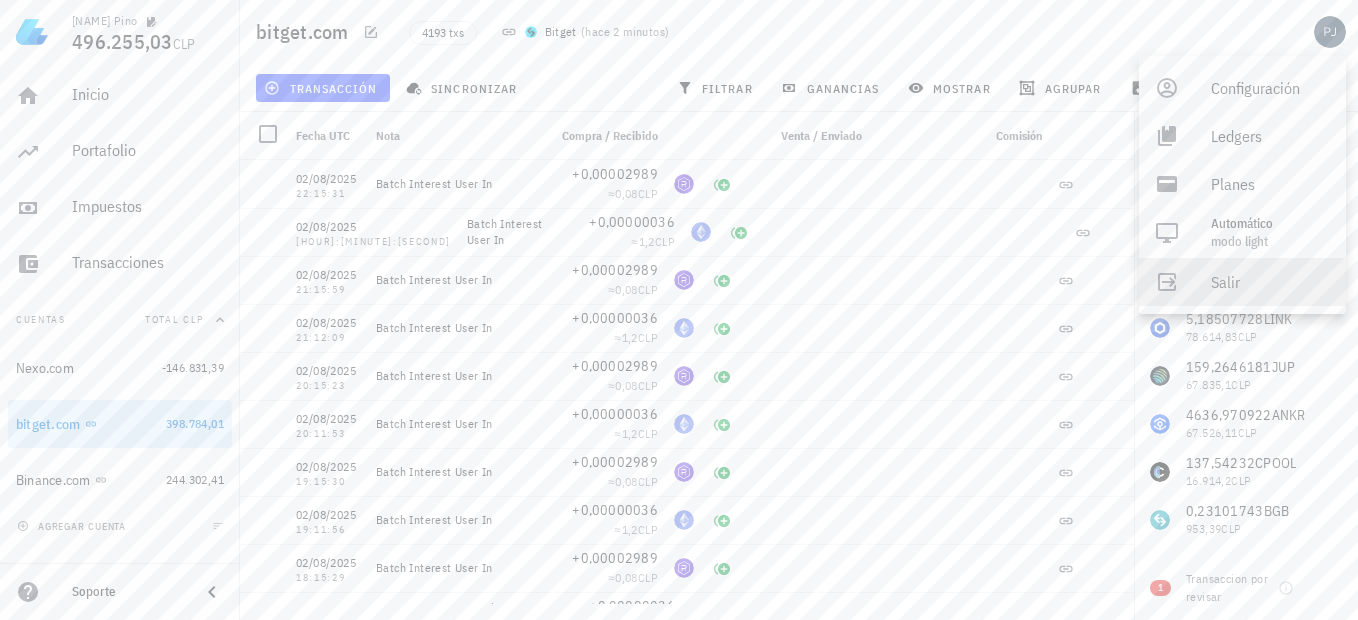 click on "Salir" at bounding box center [1270, 282] 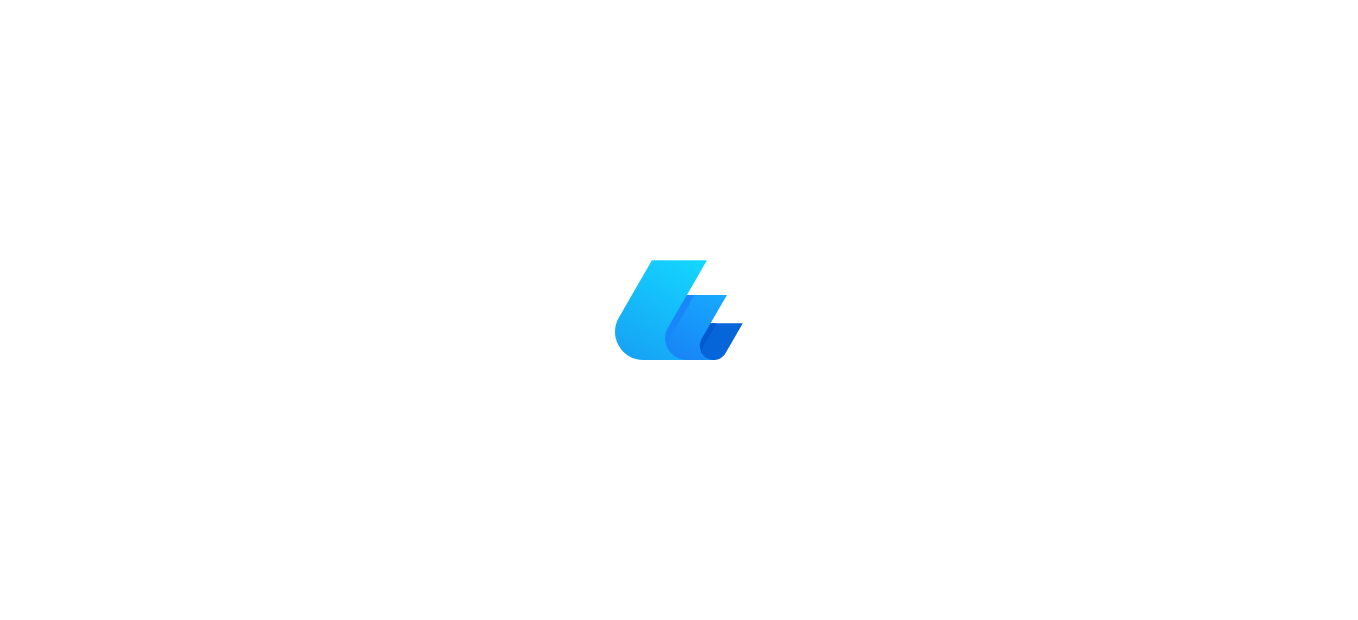 scroll, scrollTop: 0, scrollLeft: 0, axis: both 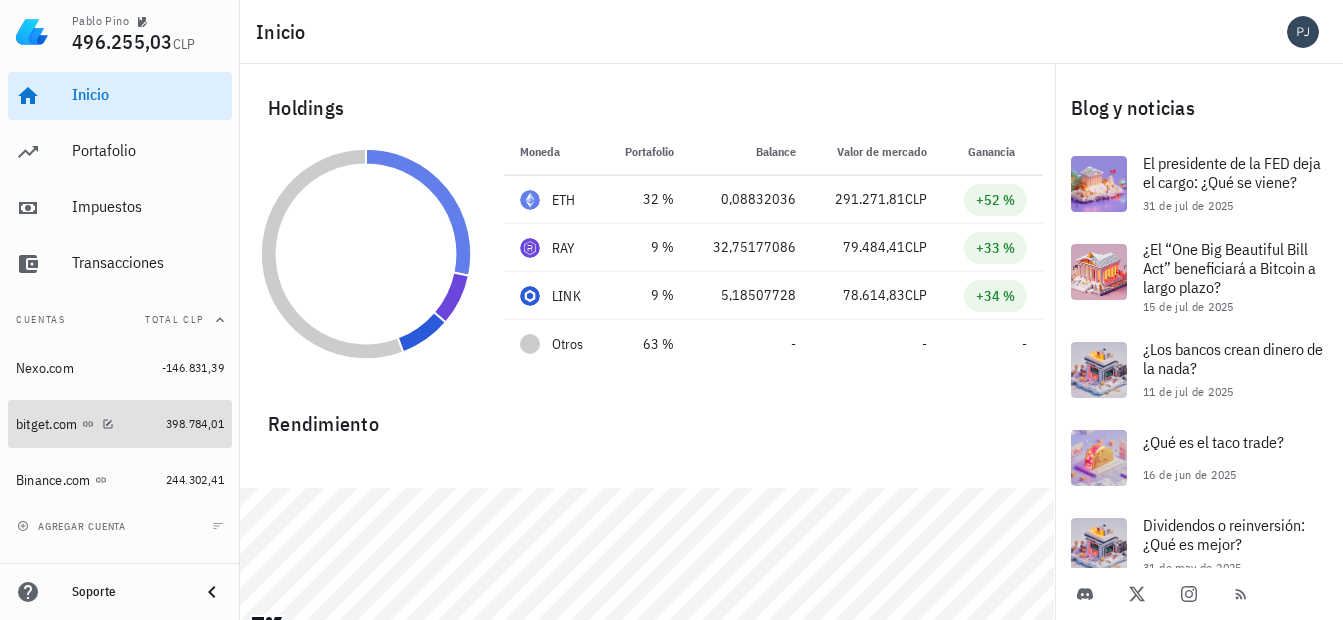 click on "bitget.com" at bounding box center (47, 424) 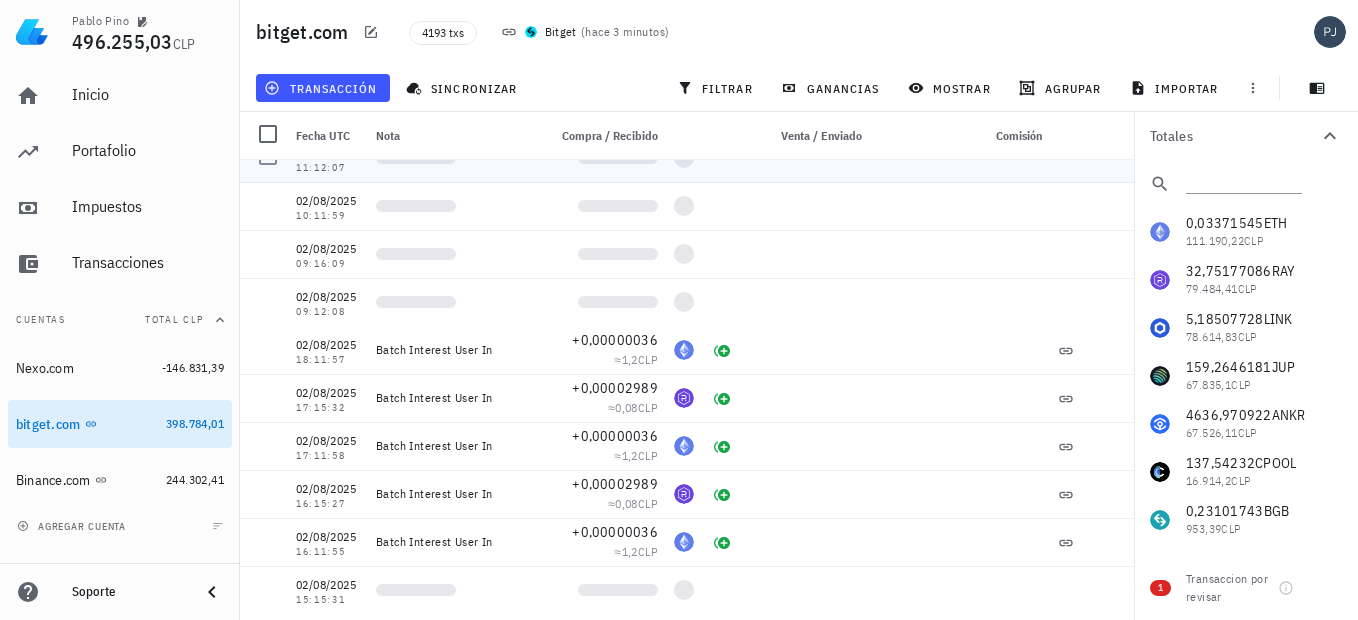 scroll, scrollTop: 0, scrollLeft: 0, axis: both 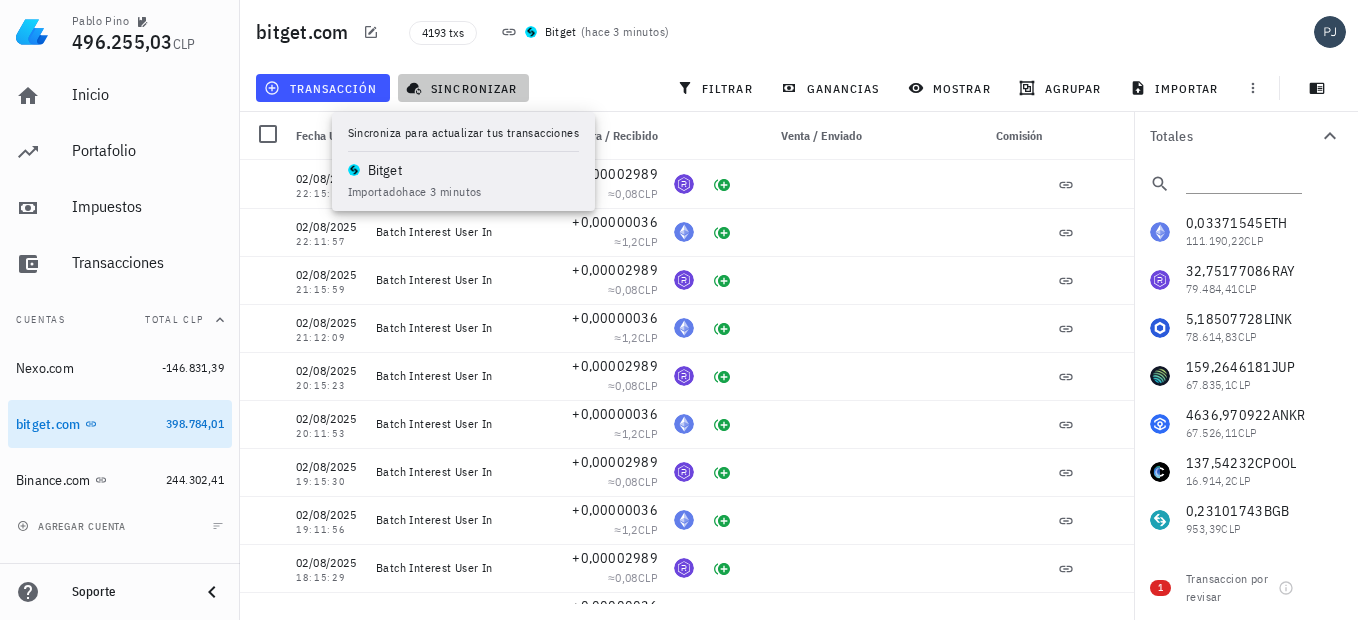 click on "sincronizar" at bounding box center [463, 88] 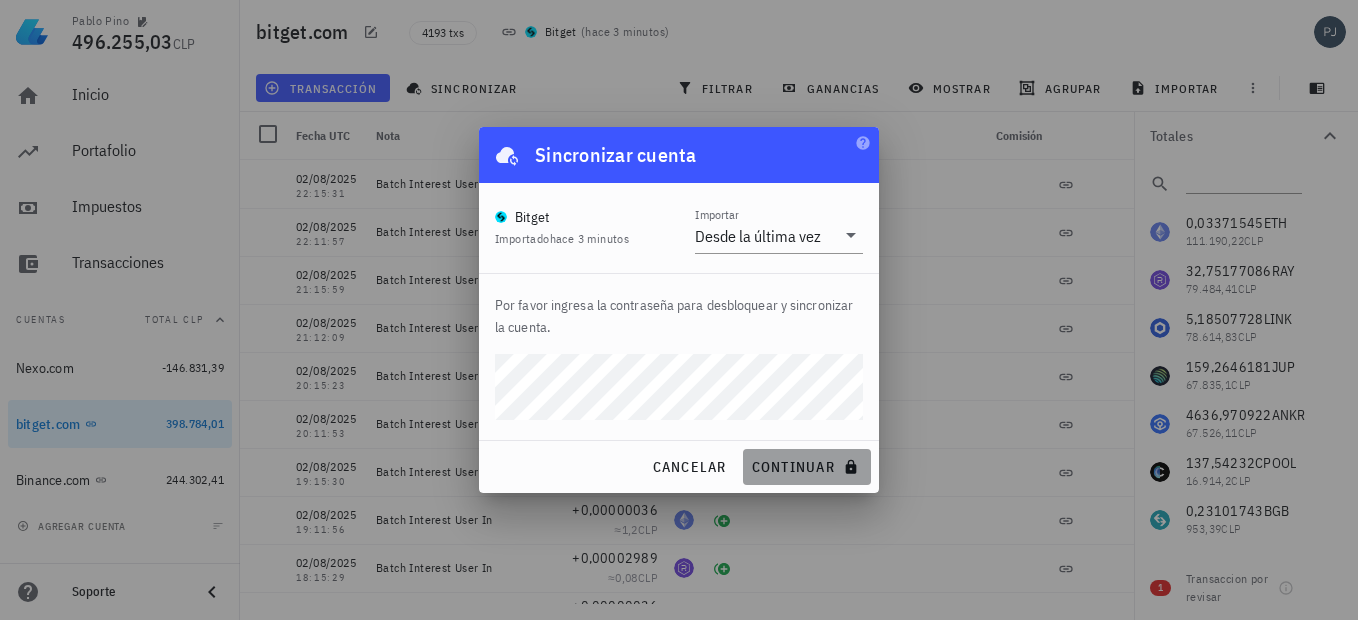 click on "continuar" at bounding box center [807, 467] 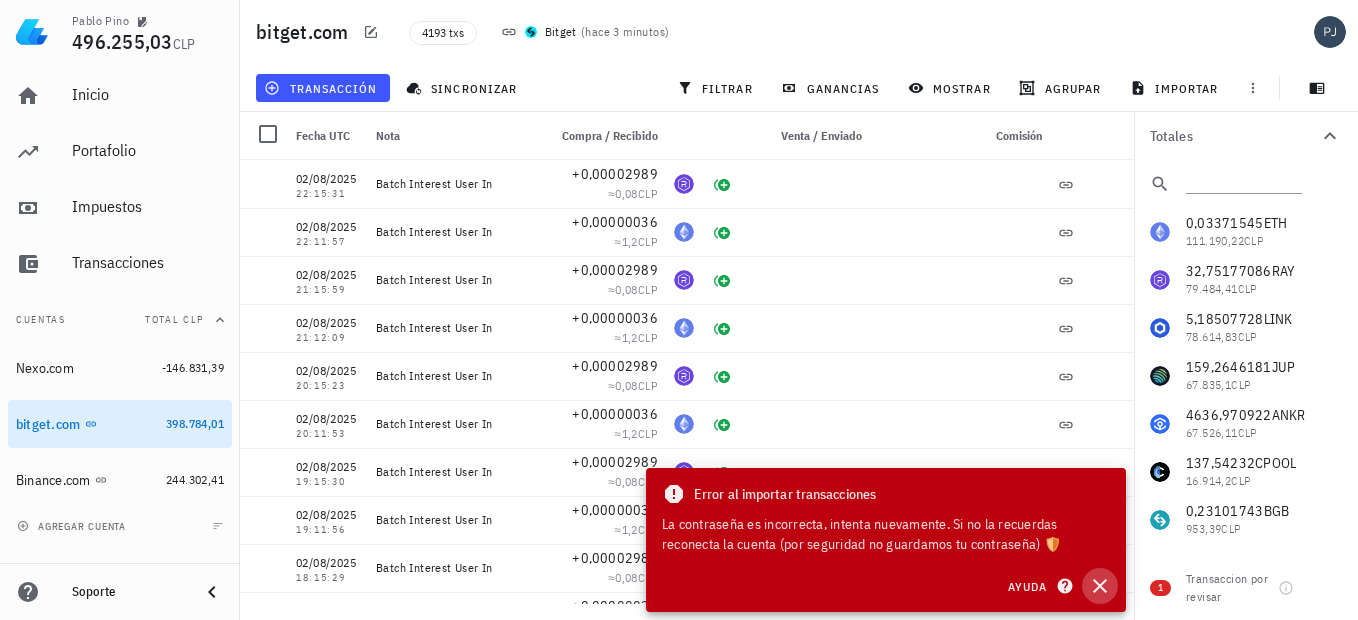 click 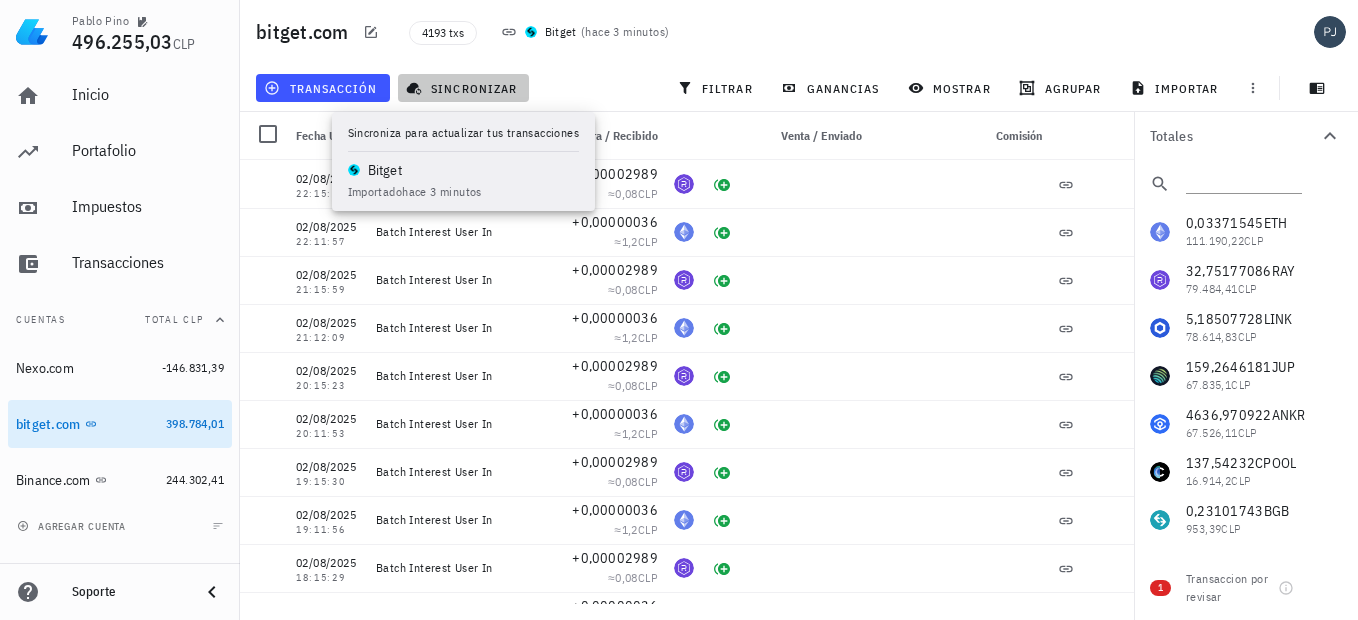 click on "sincronizar" at bounding box center (463, 88) 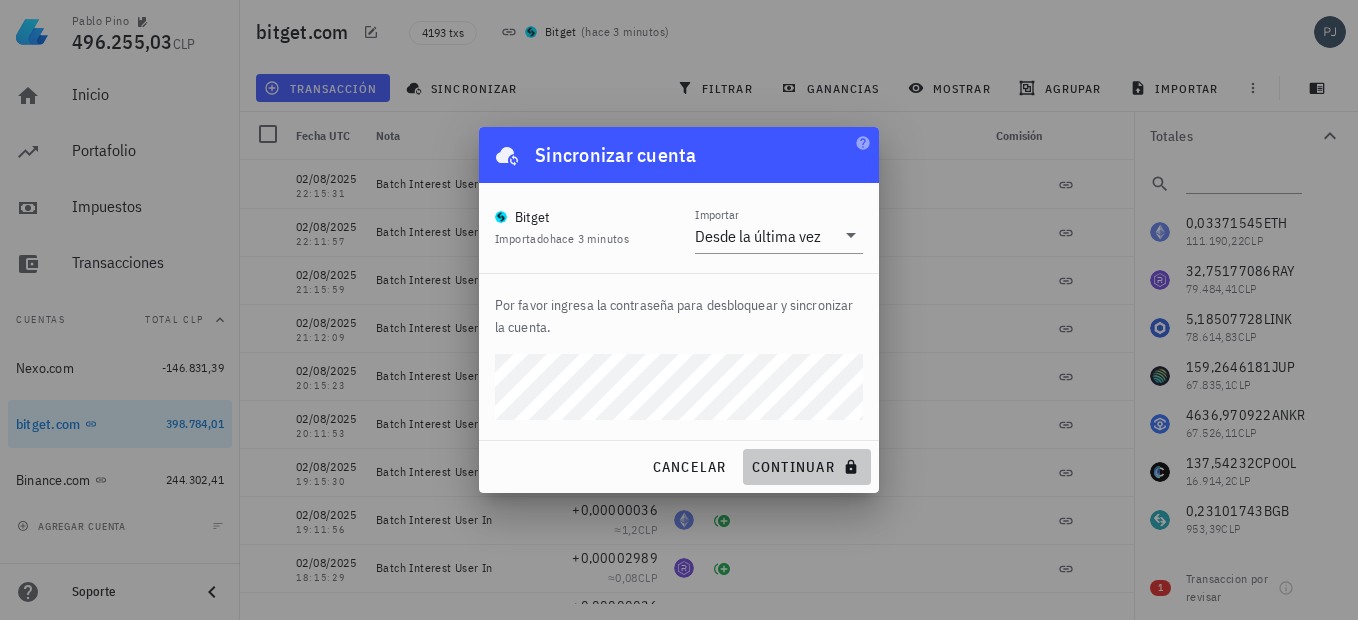 click on "continuar" at bounding box center (807, 467) 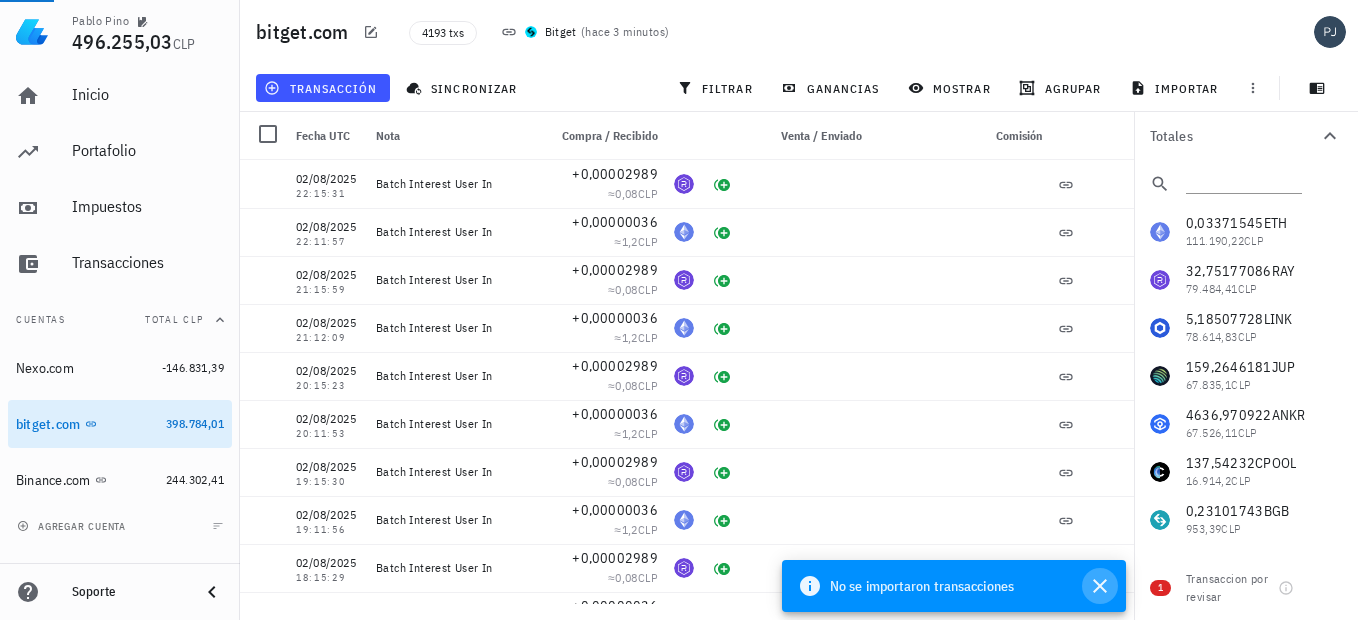 click 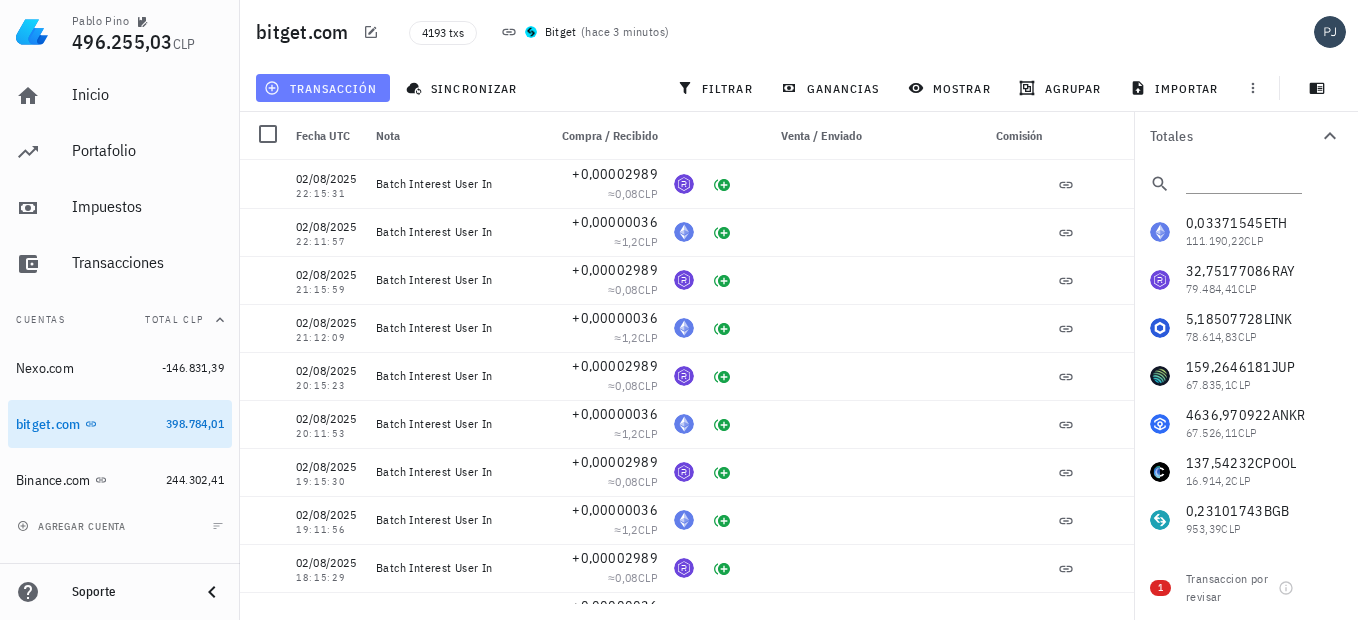 click on "transacción" at bounding box center (322, 88) 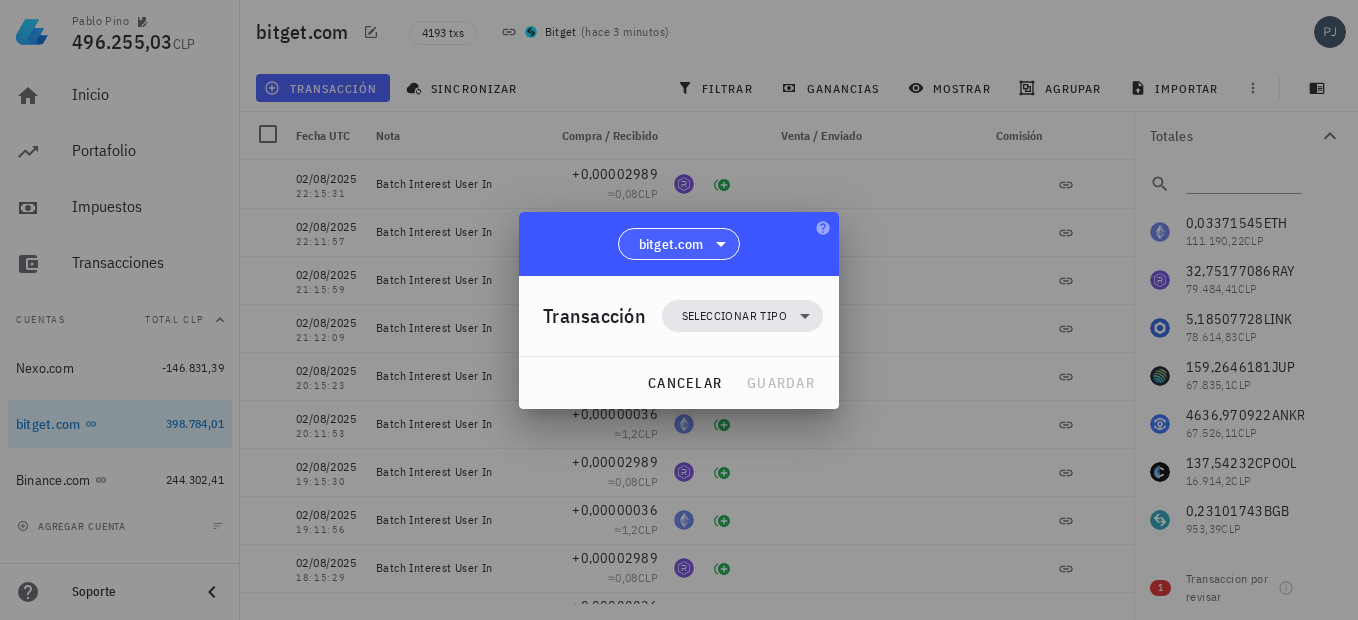 click on "bitget.com" at bounding box center (671, 244) 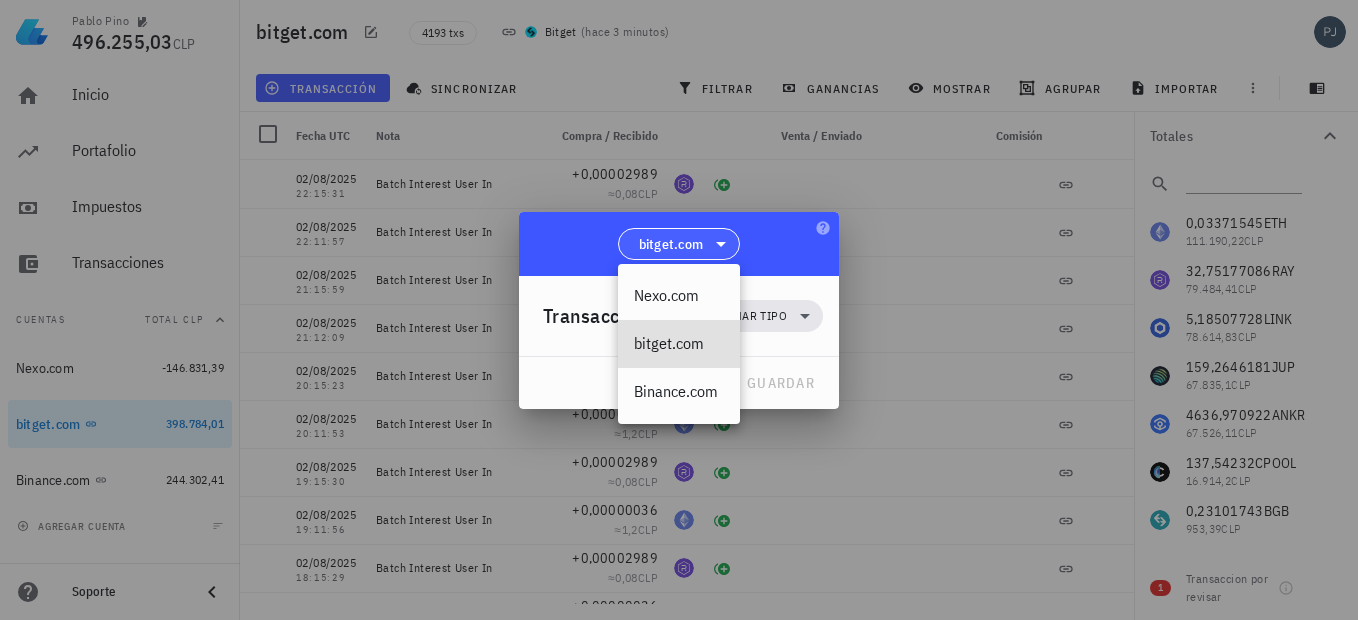 click on "bitget.com" at bounding box center [671, 244] 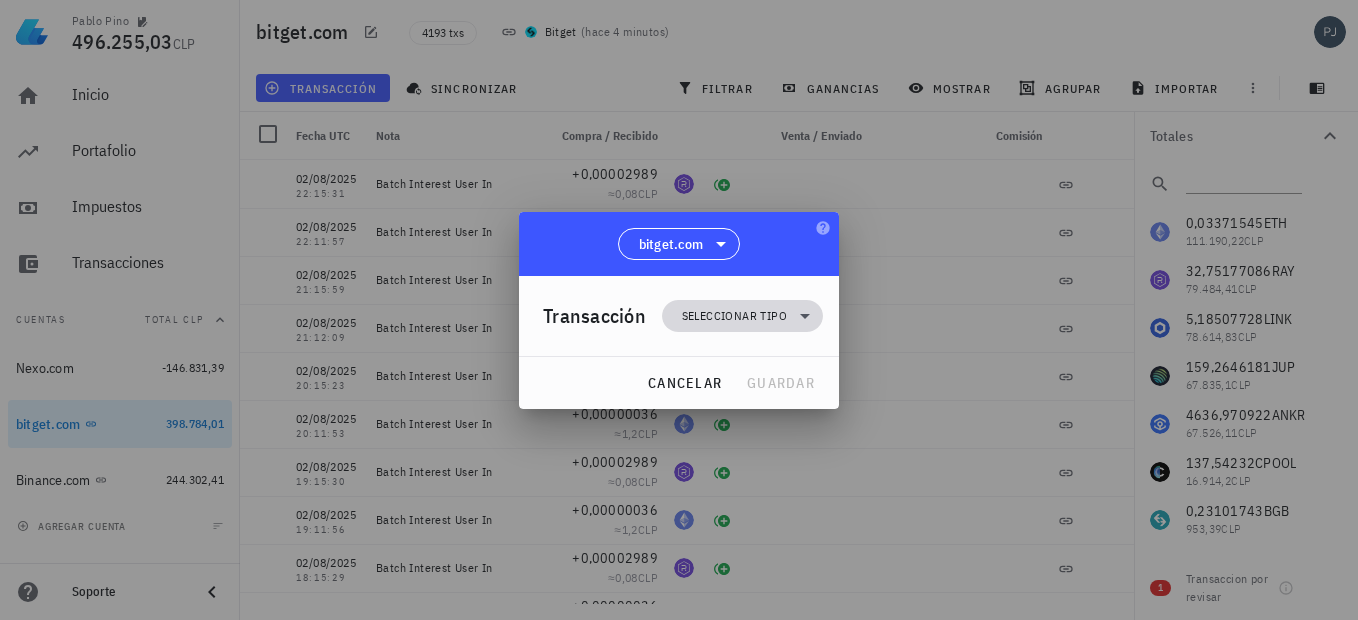 click on "Seleccionar tipo" at bounding box center [734, 316] 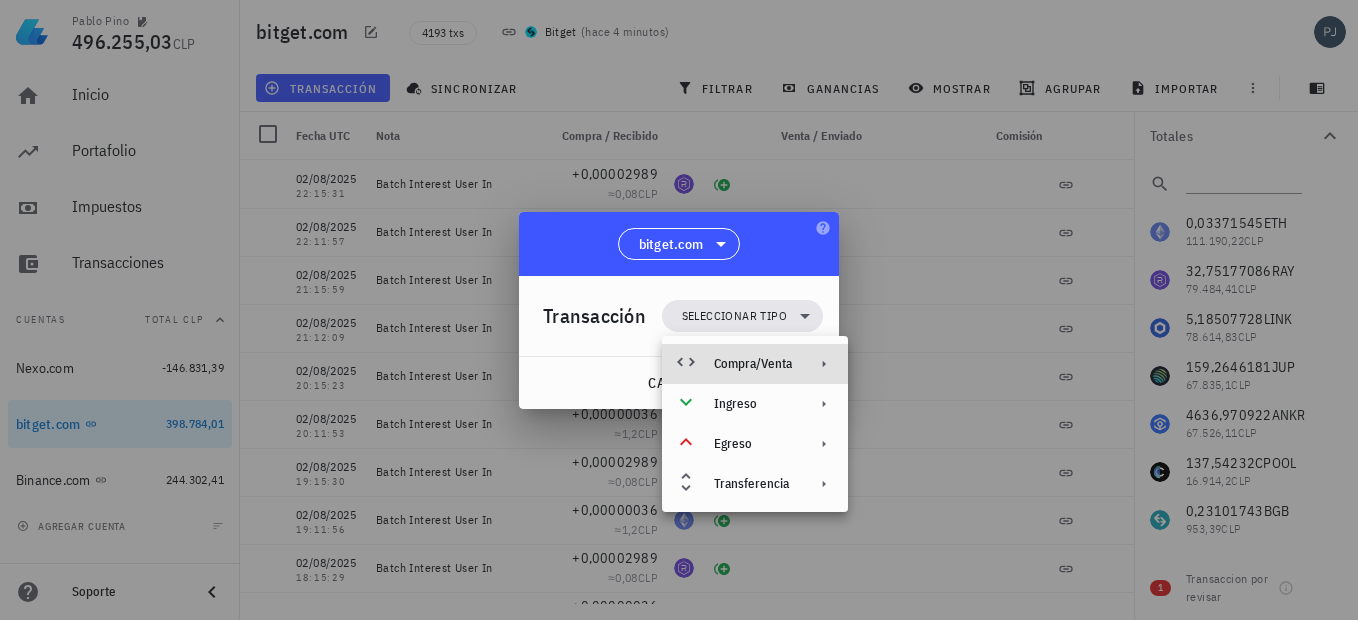 click on "Compra/Venta" at bounding box center [753, 364] 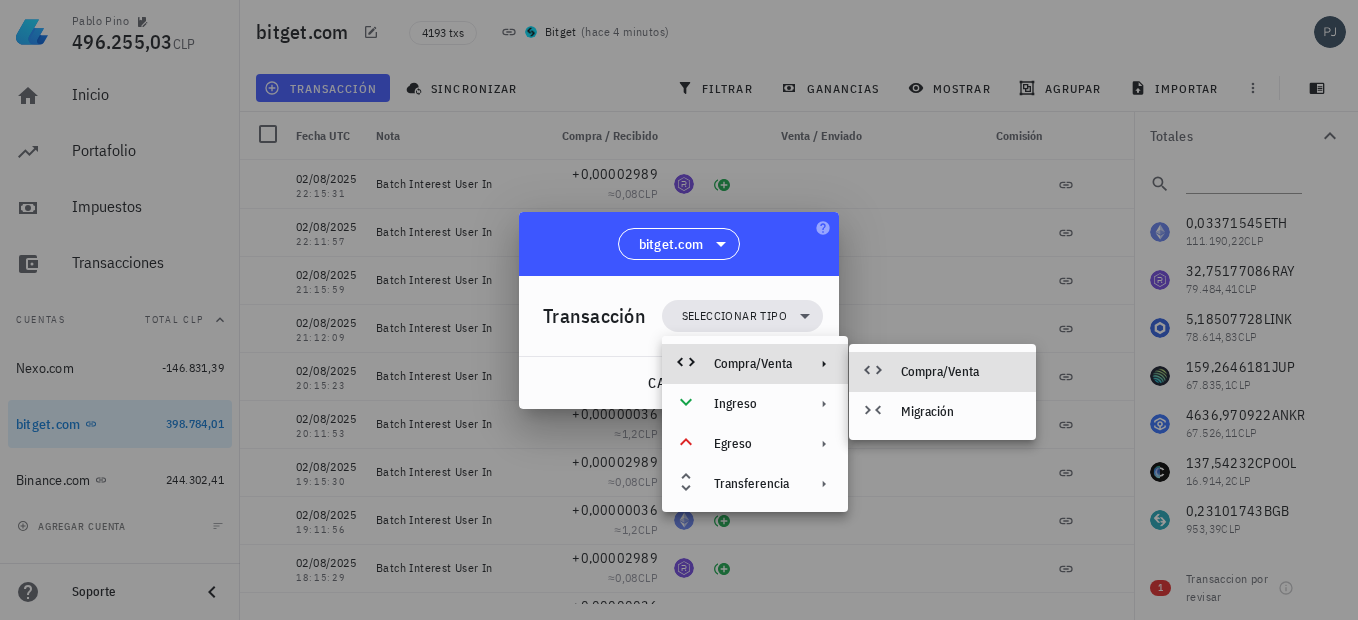 click on "Compra/Venta" at bounding box center [960, 372] 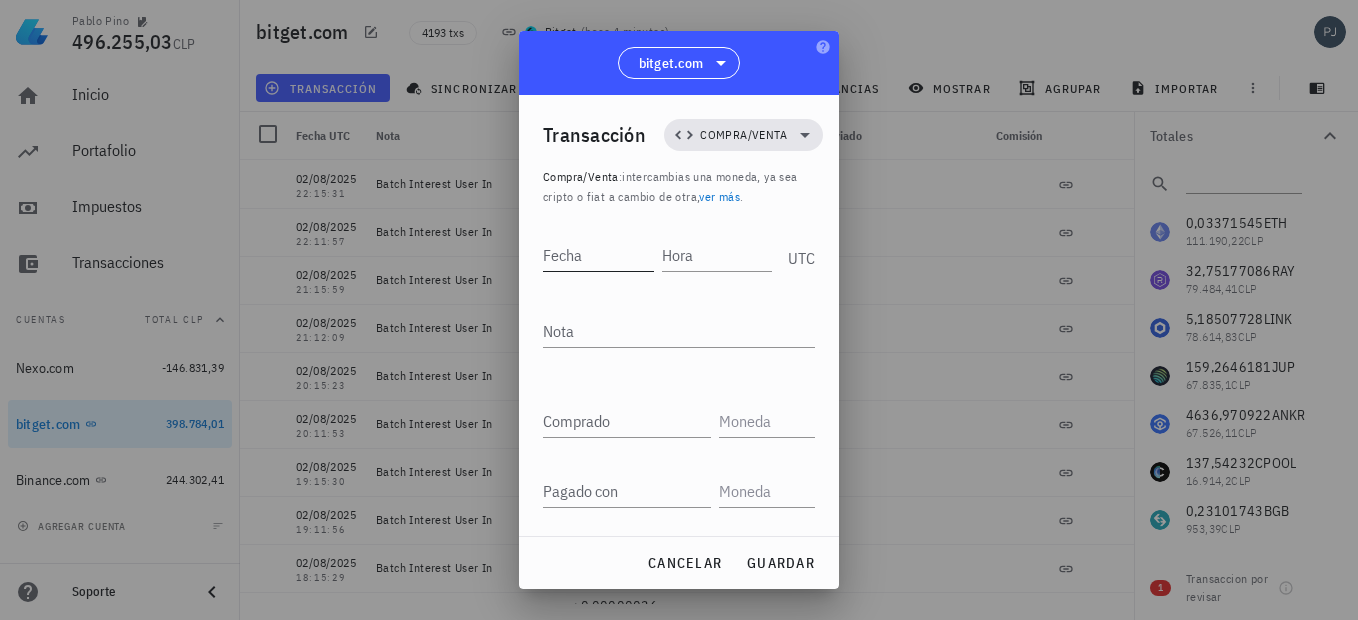 click on "Fecha" at bounding box center [598, 255] 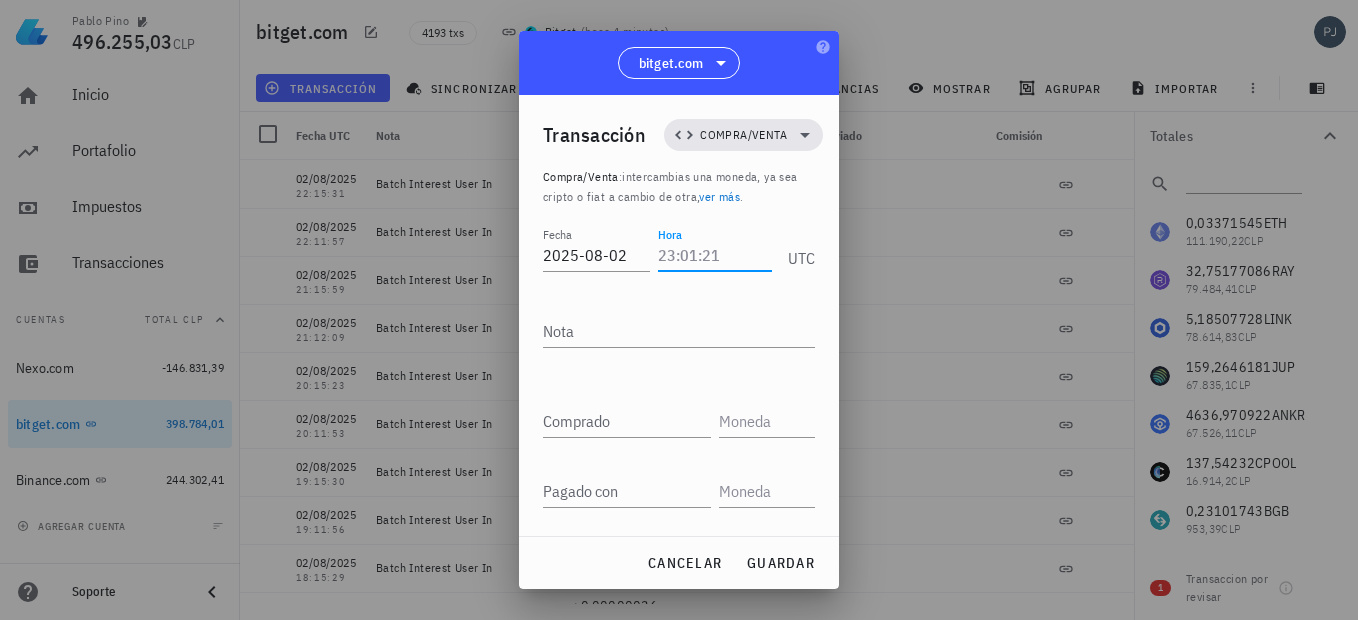 click on "Hora" at bounding box center (715, 255) 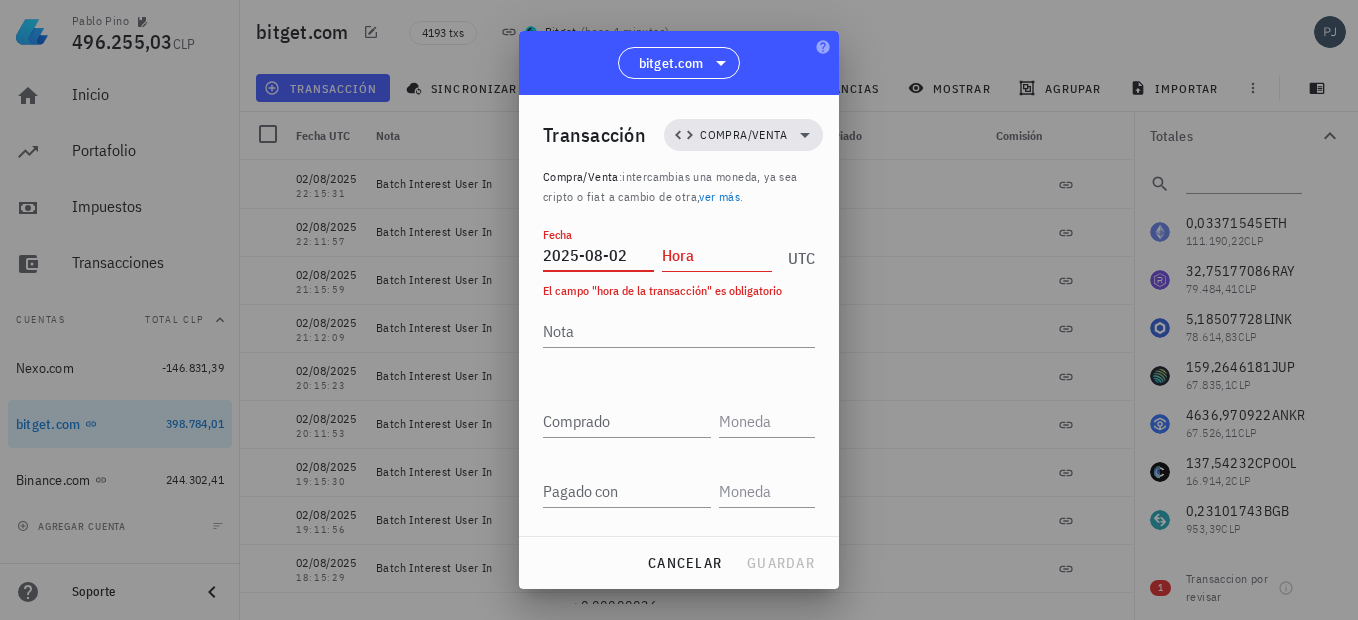 click on "2025-08-02" at bounding box center (598, 255) 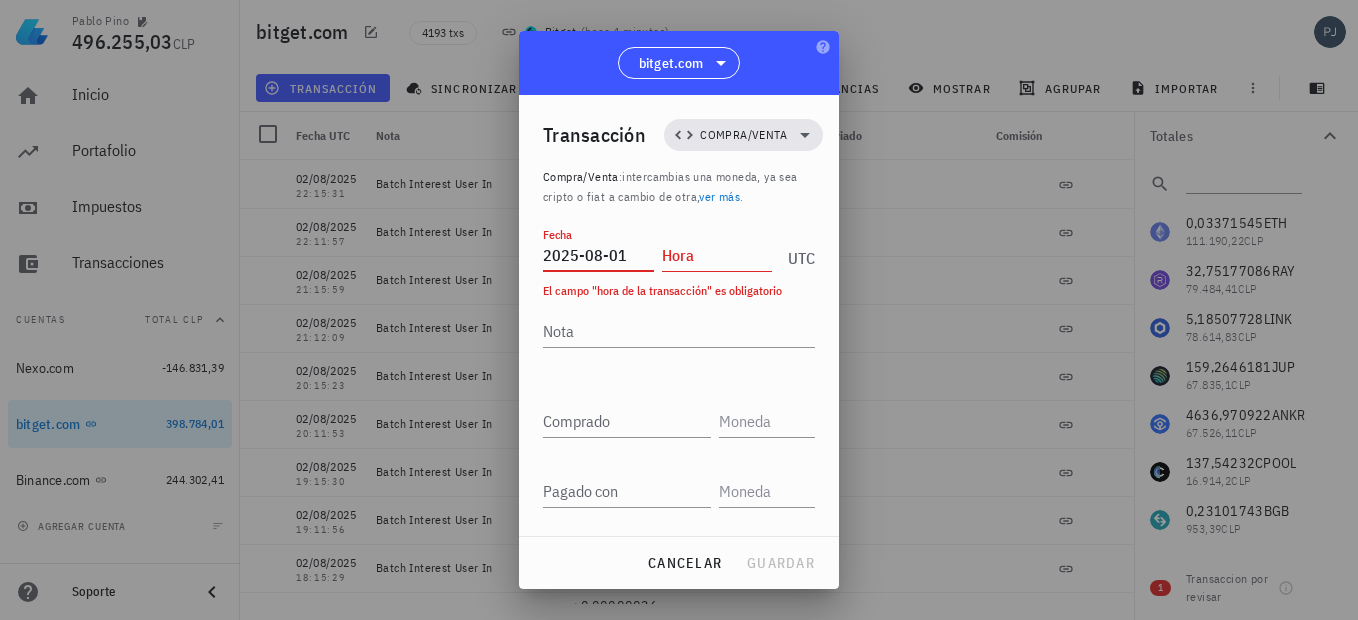 type on "2025-08-01" 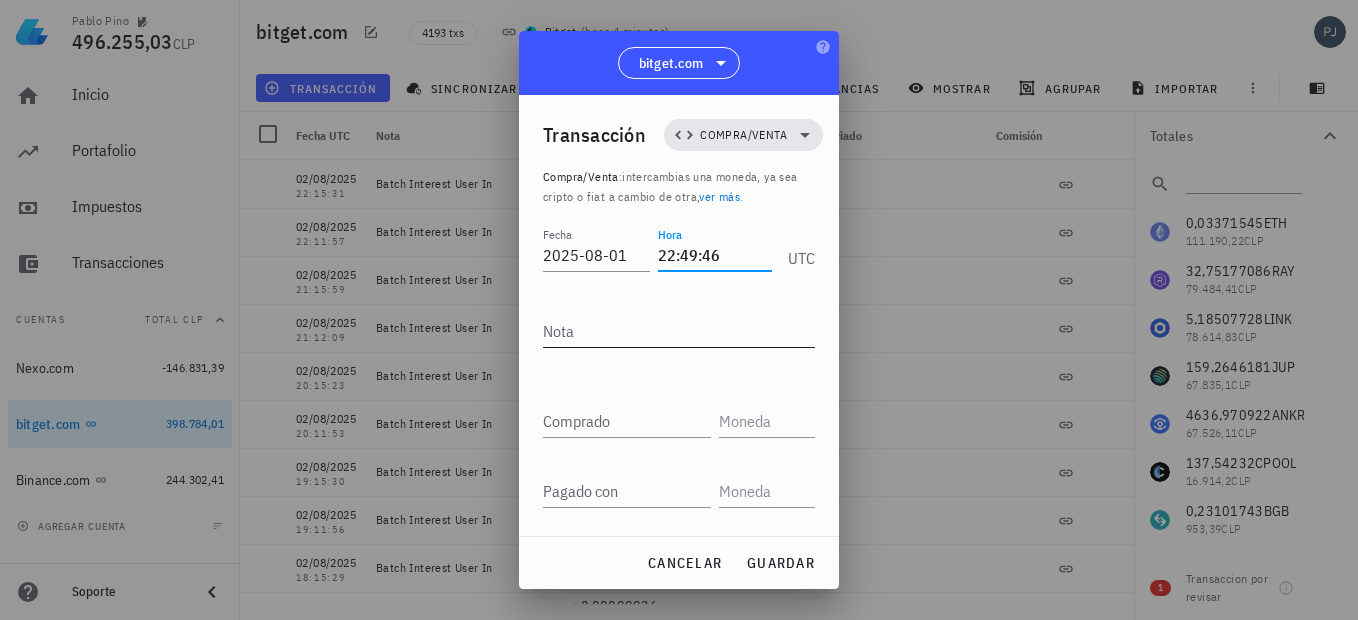 type on "22:49:46" 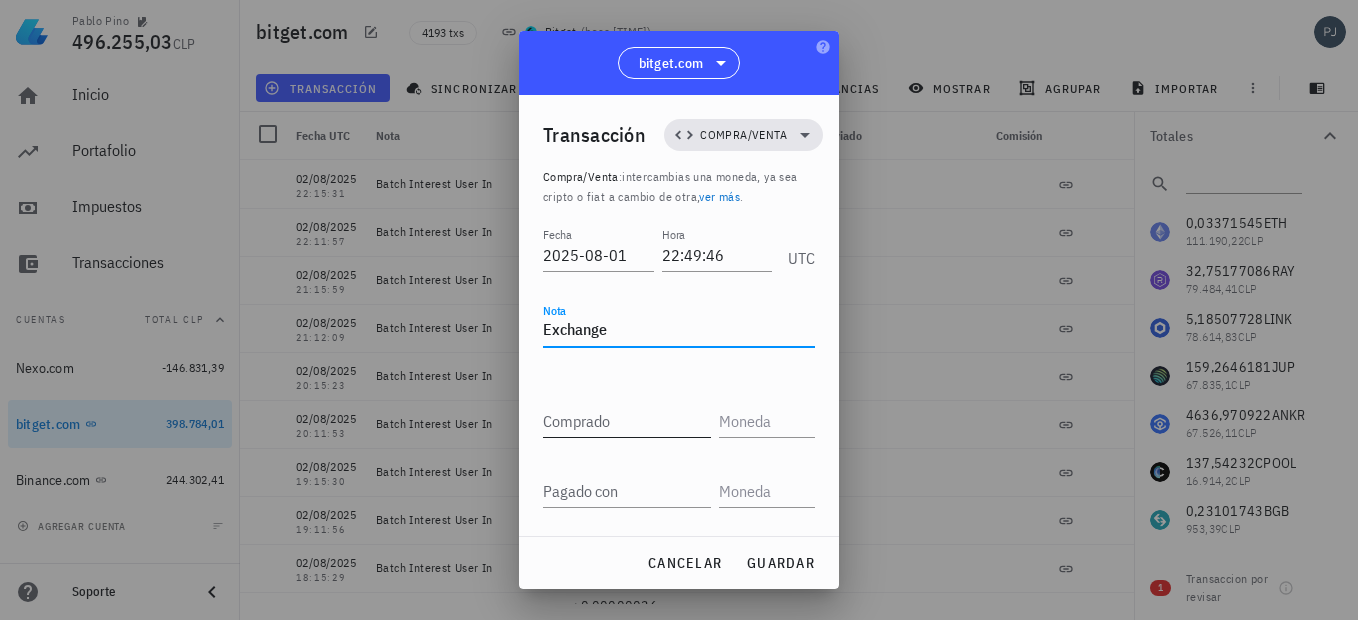 type on "Exchange" 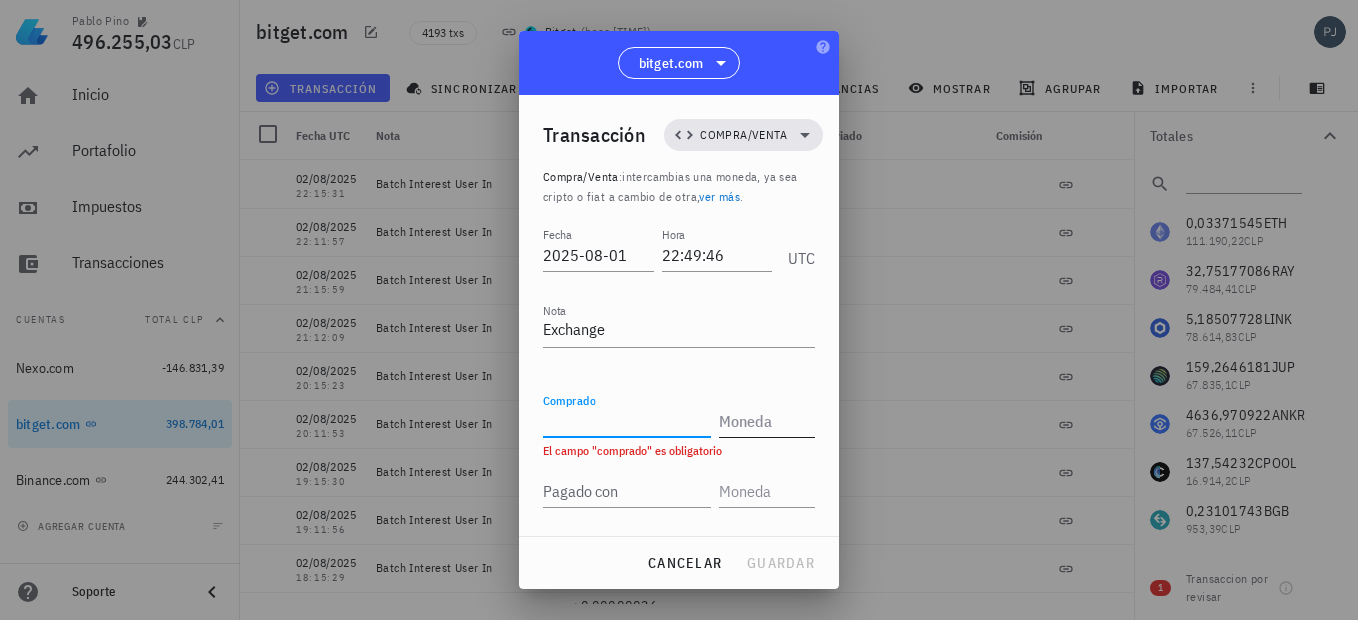 click at bounding box center [765, 421] 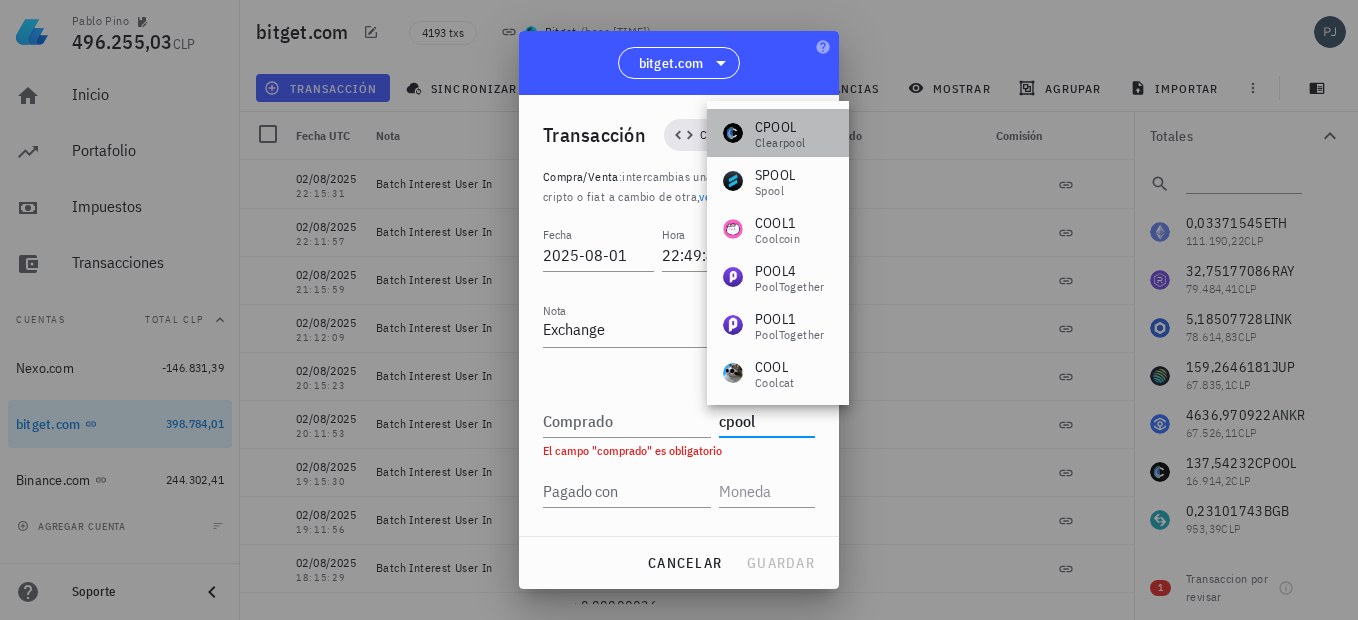 click on "CPOOL" at bounding box center [780, 127] 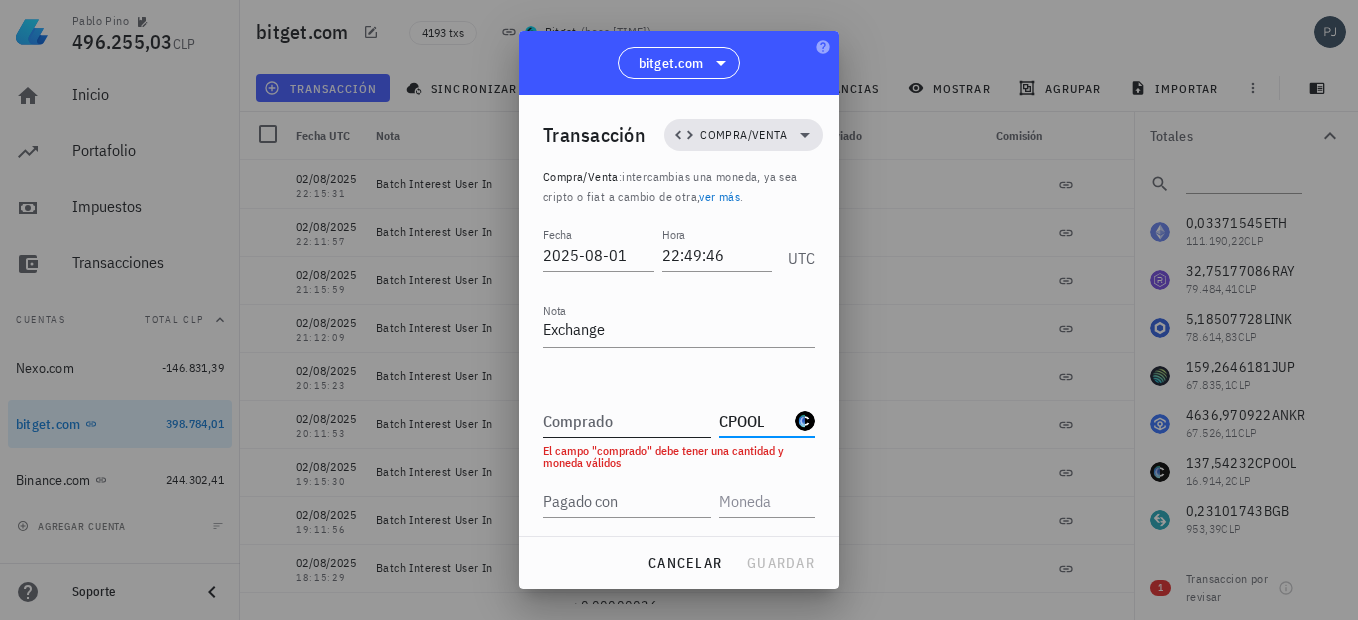 type on "CPOOL" 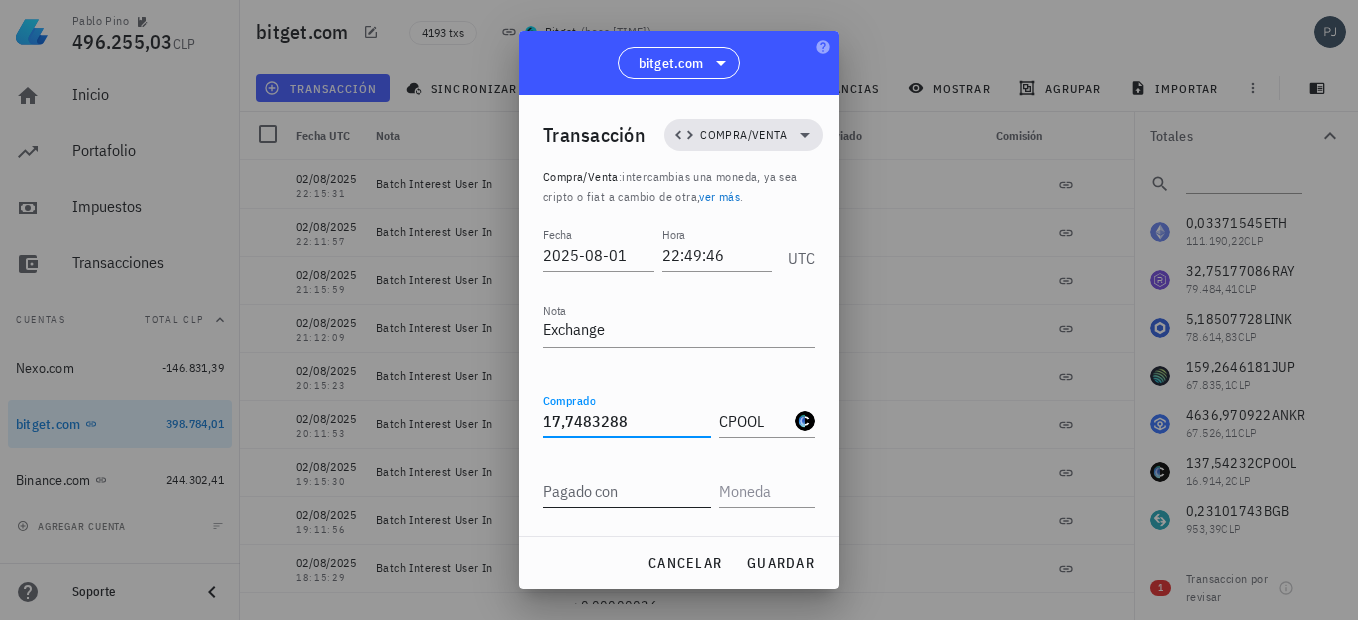 type on "17,7483288" 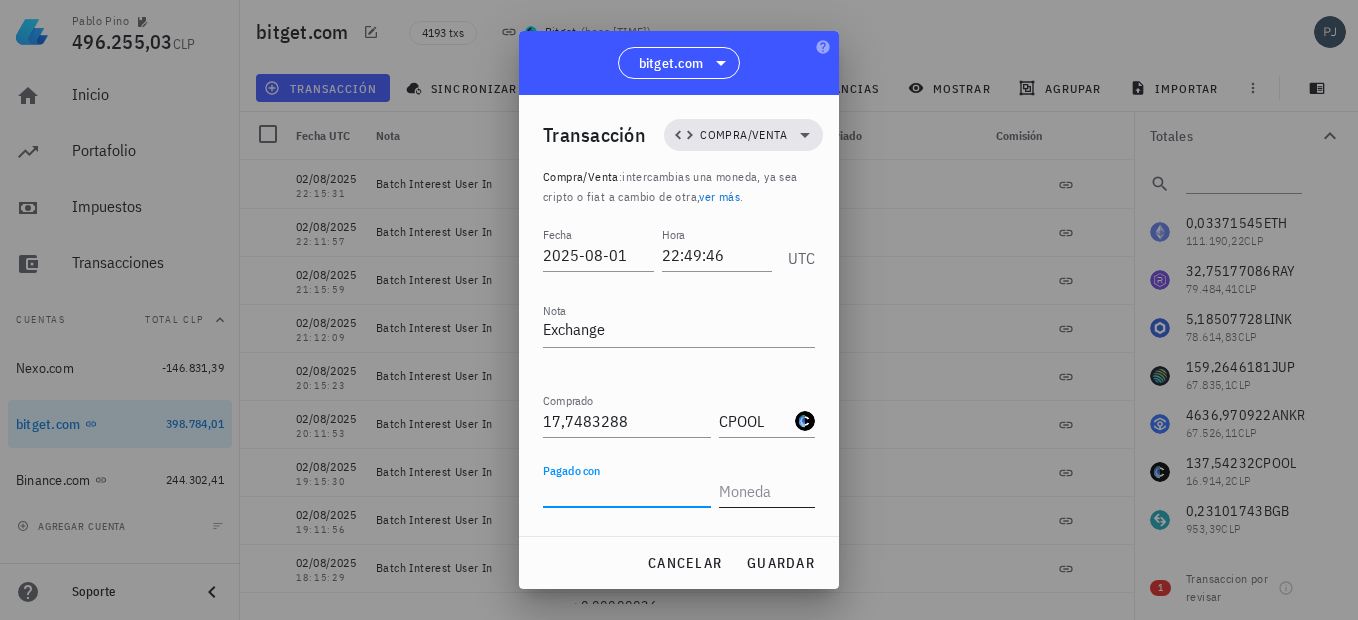 click at bounding box center (765, 491) 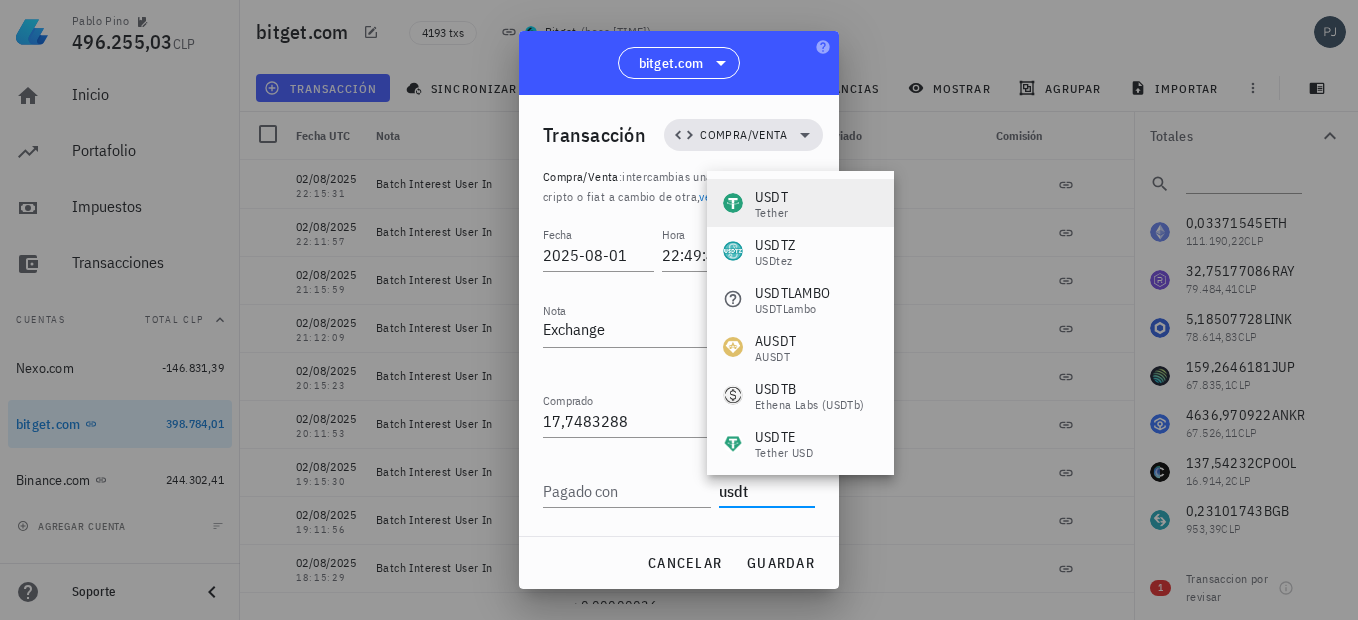 click on "Tether" at bounding box center (771, 213) 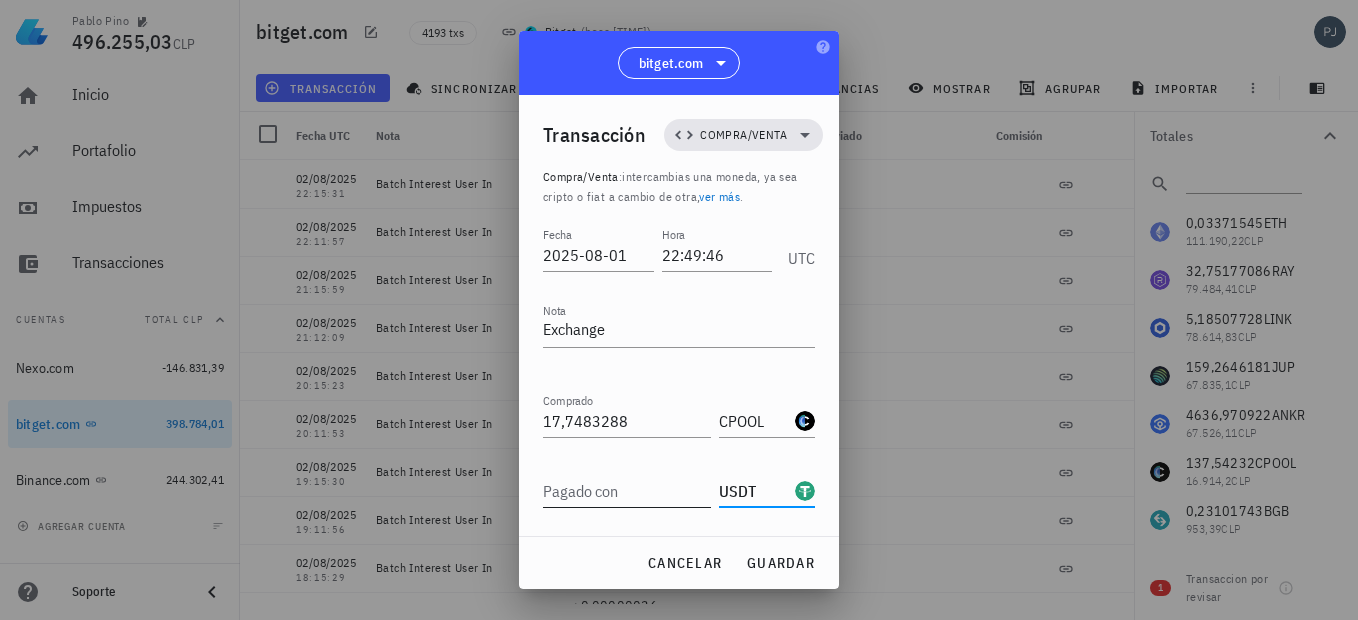 type on "USDT" 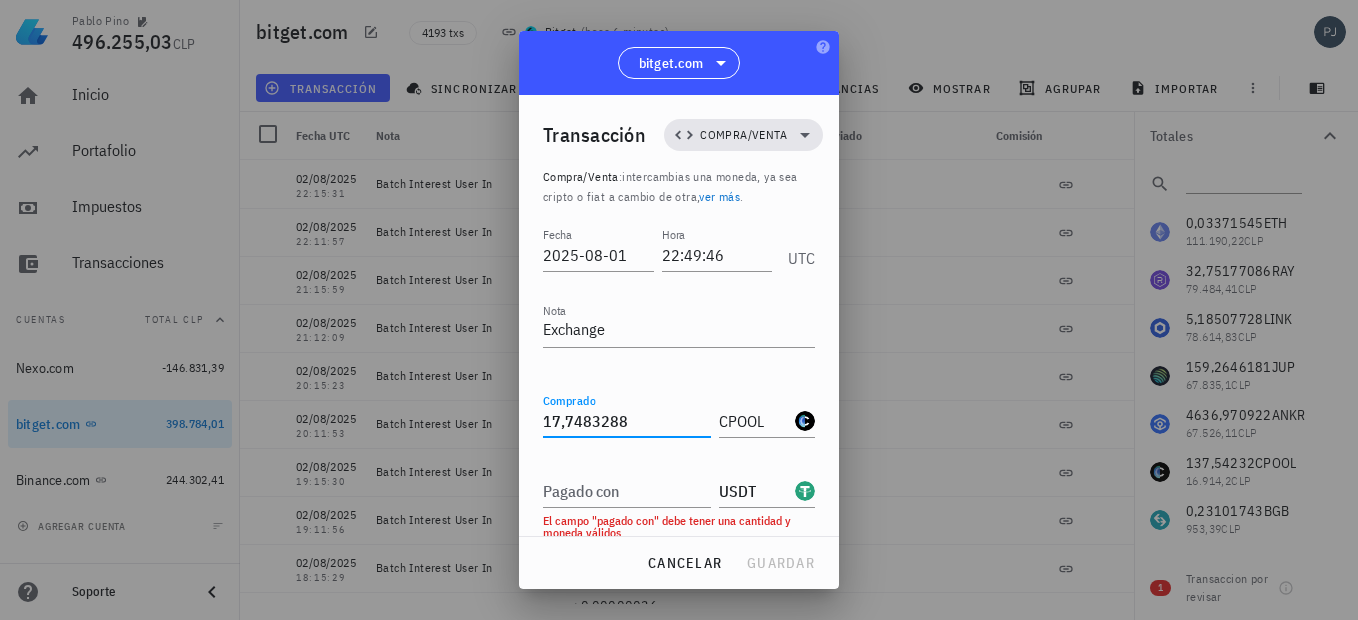 drag, startPoint x: 626, startPoint y: 422, endPoint x: 541, endPoint y: 421, distance: 85.00588 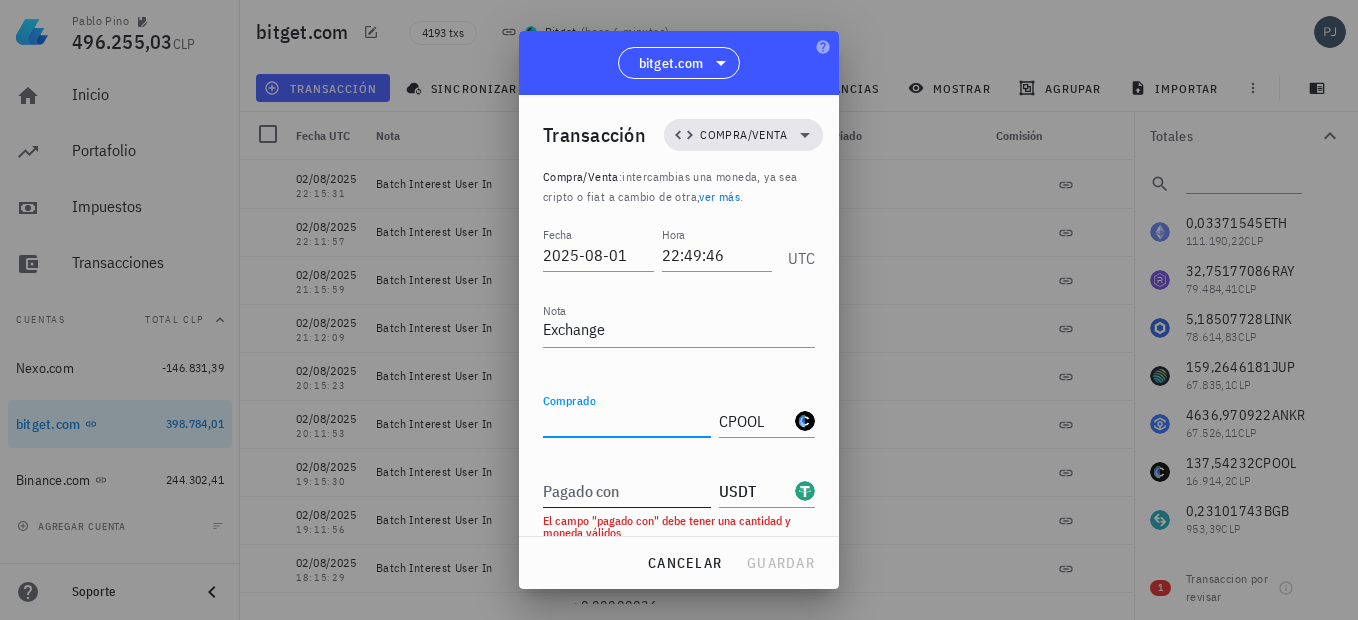 type 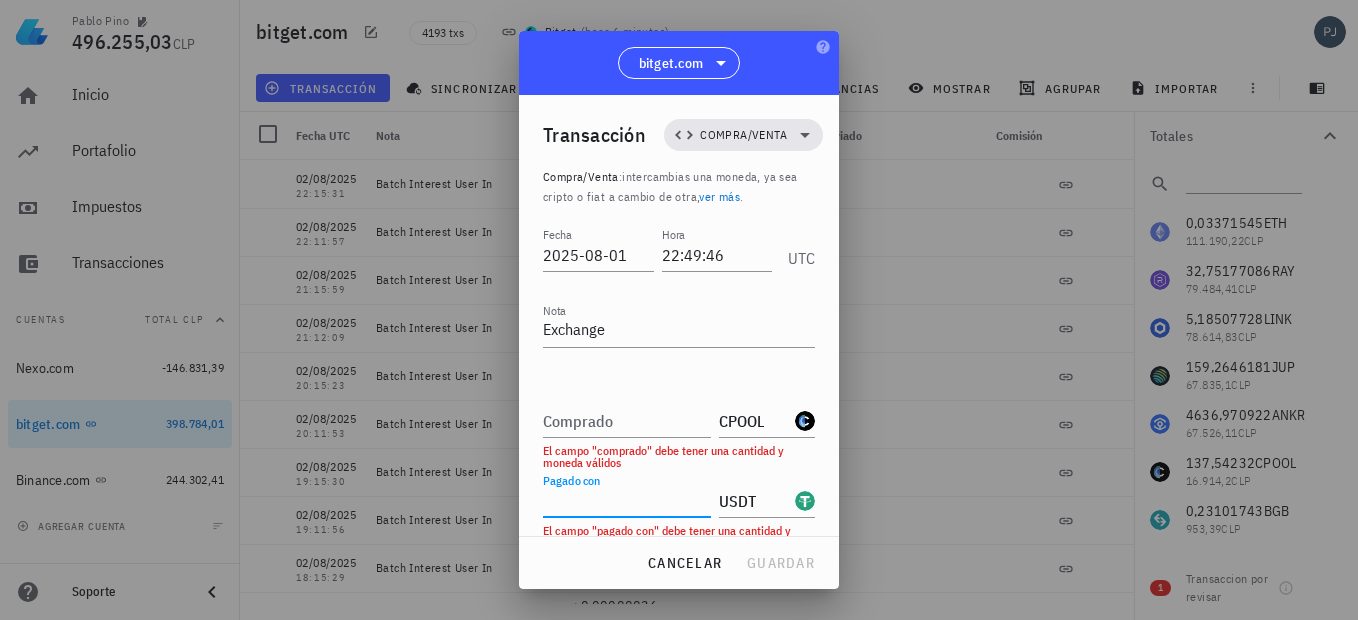 paste on "17,7483288" 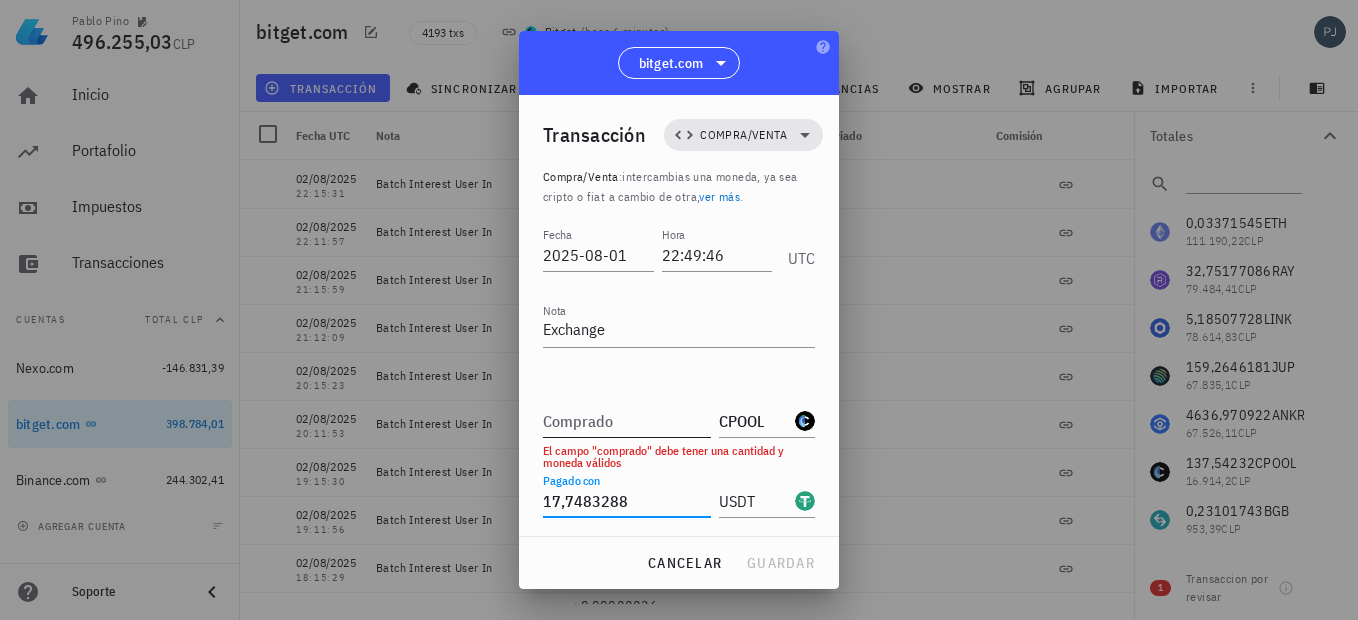 click on "Comprado" at bounding box center (627, 421) 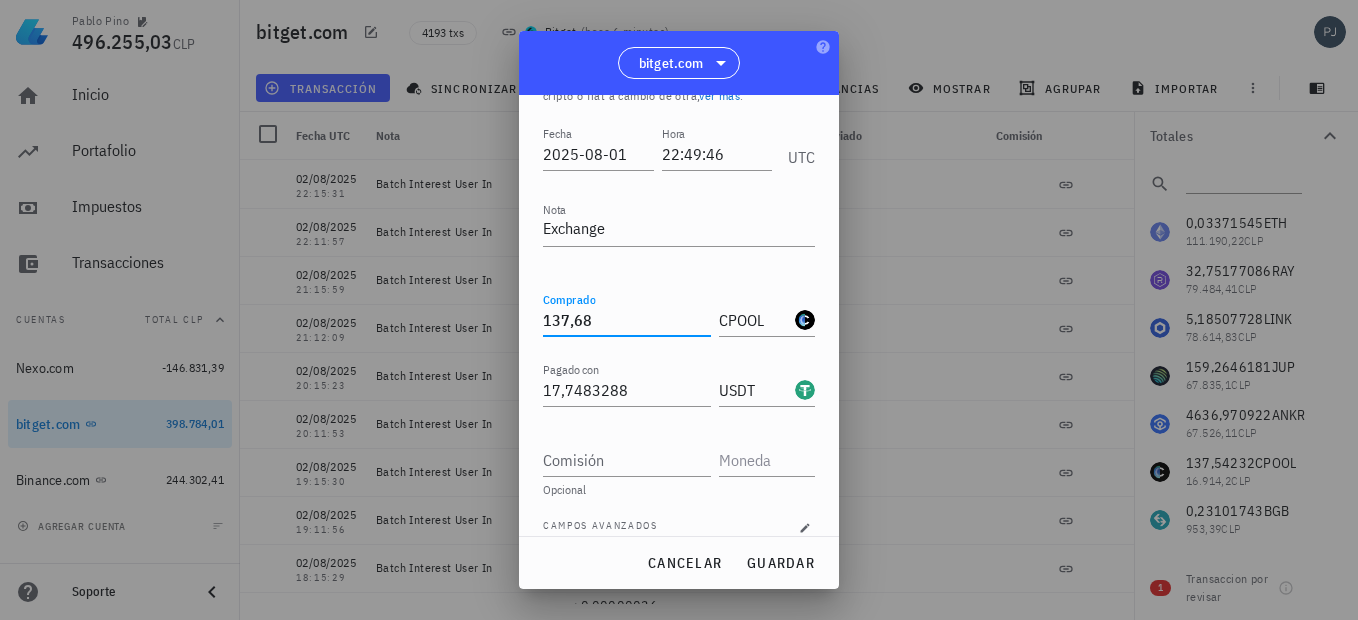 scroll, scrollTop: 123, scrollLeft: 0, axis: vertical 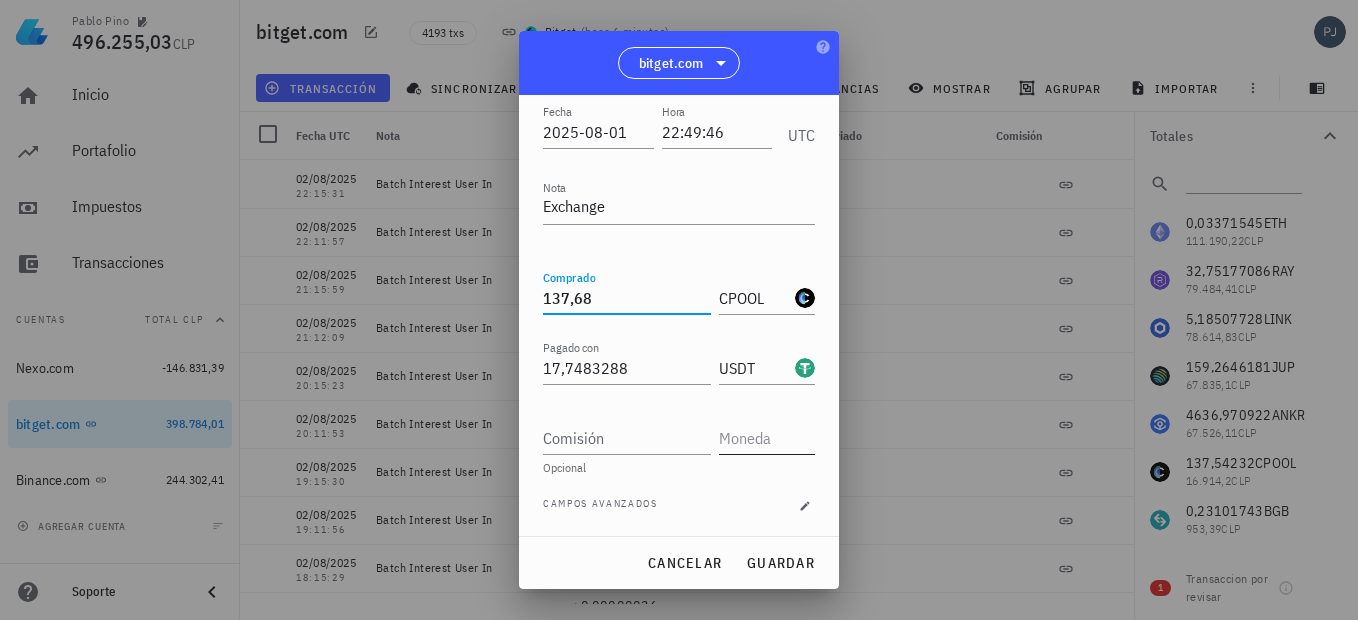 type on "137,68" 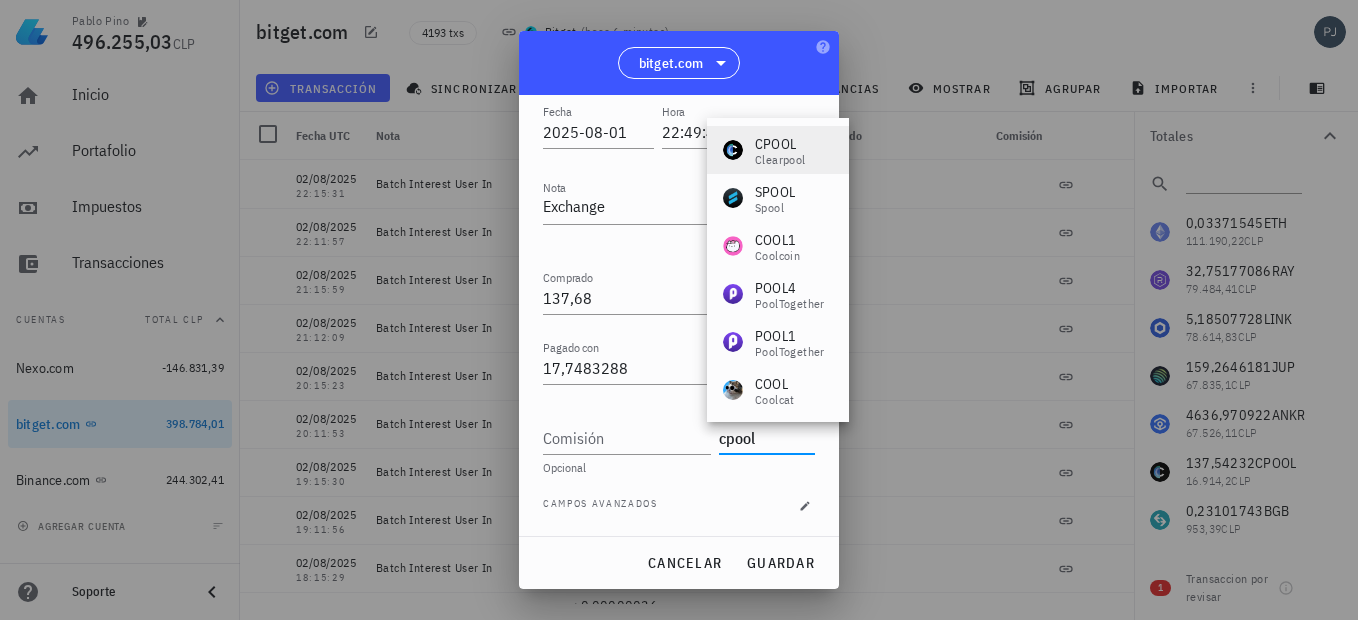 click on "CPOOL" at bounding box center [780, 144] 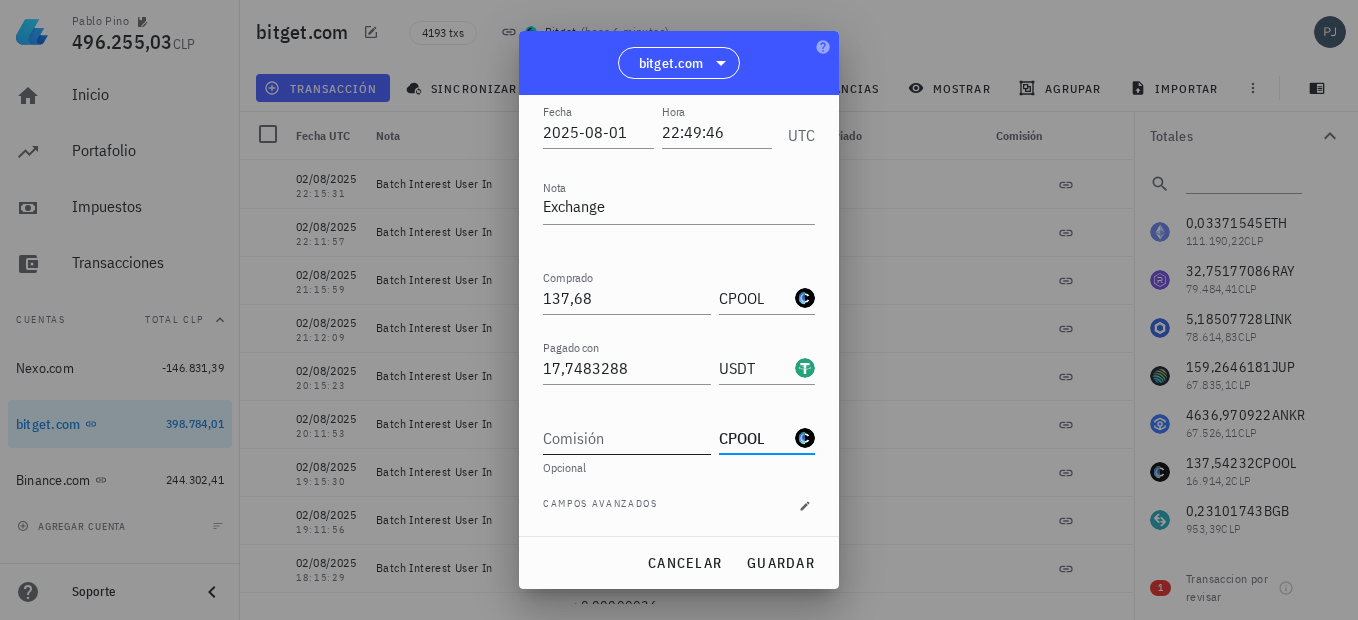 type on "CPOOL" 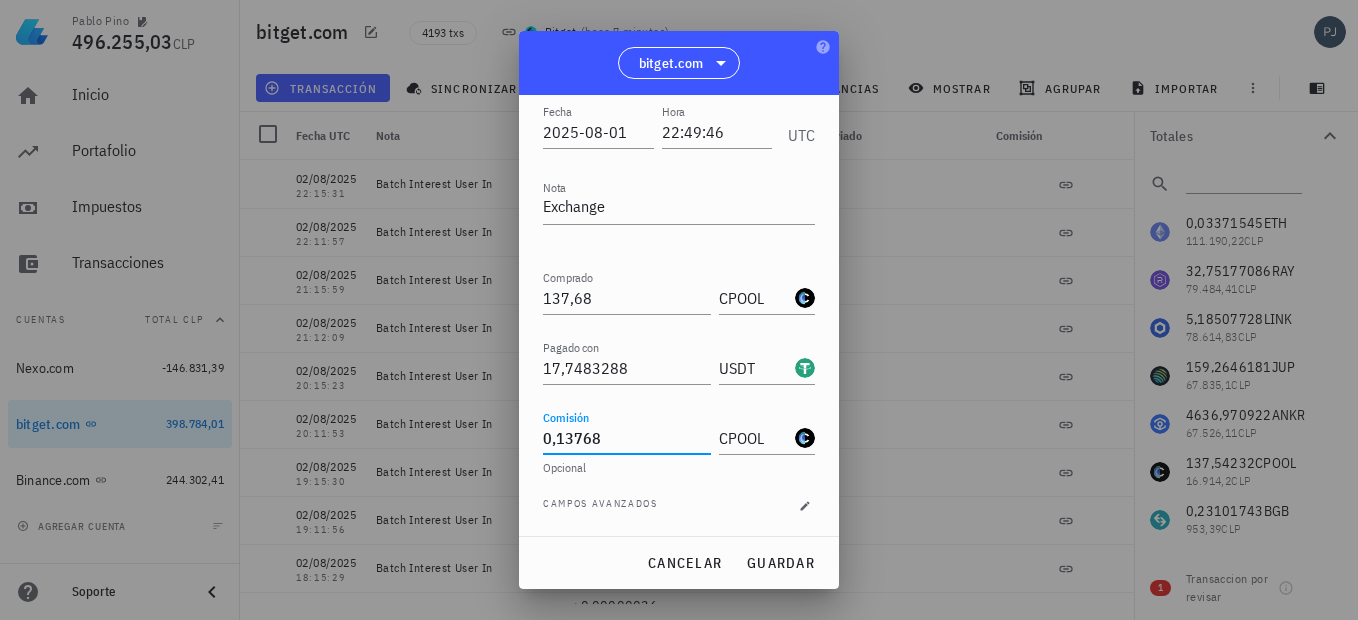 type on "0,13768" 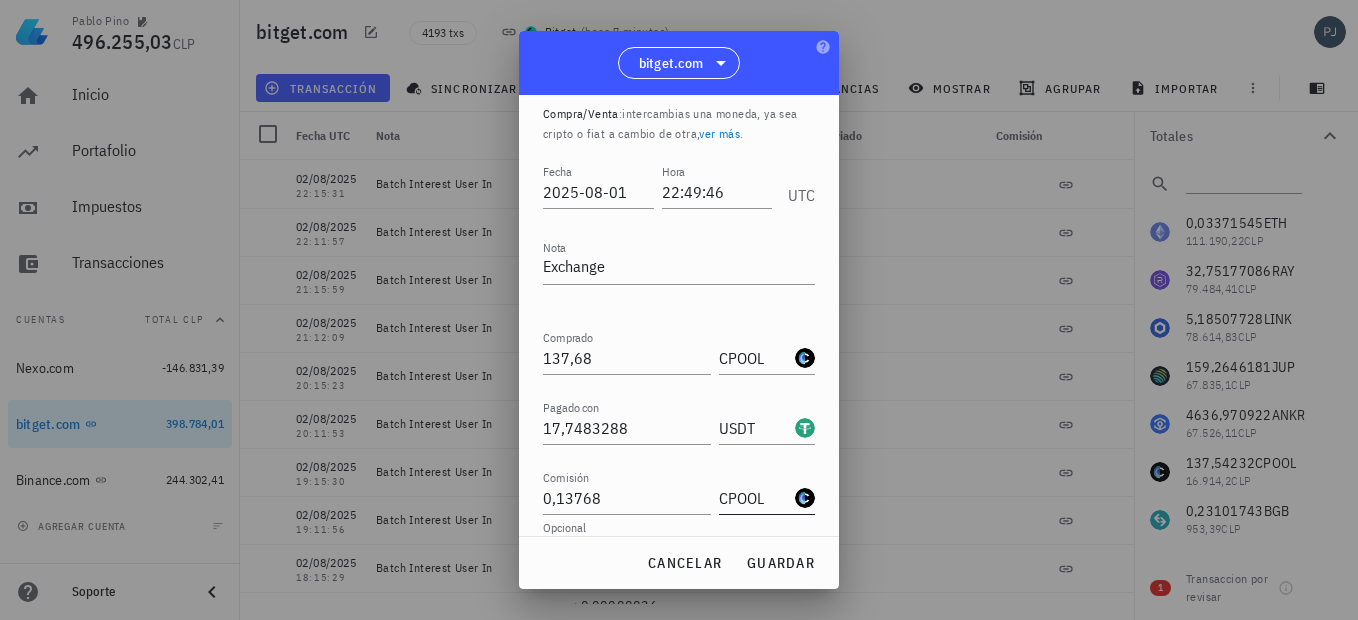 scroll, scrollTop: 123, scrollLeft: 0, axis: vertical 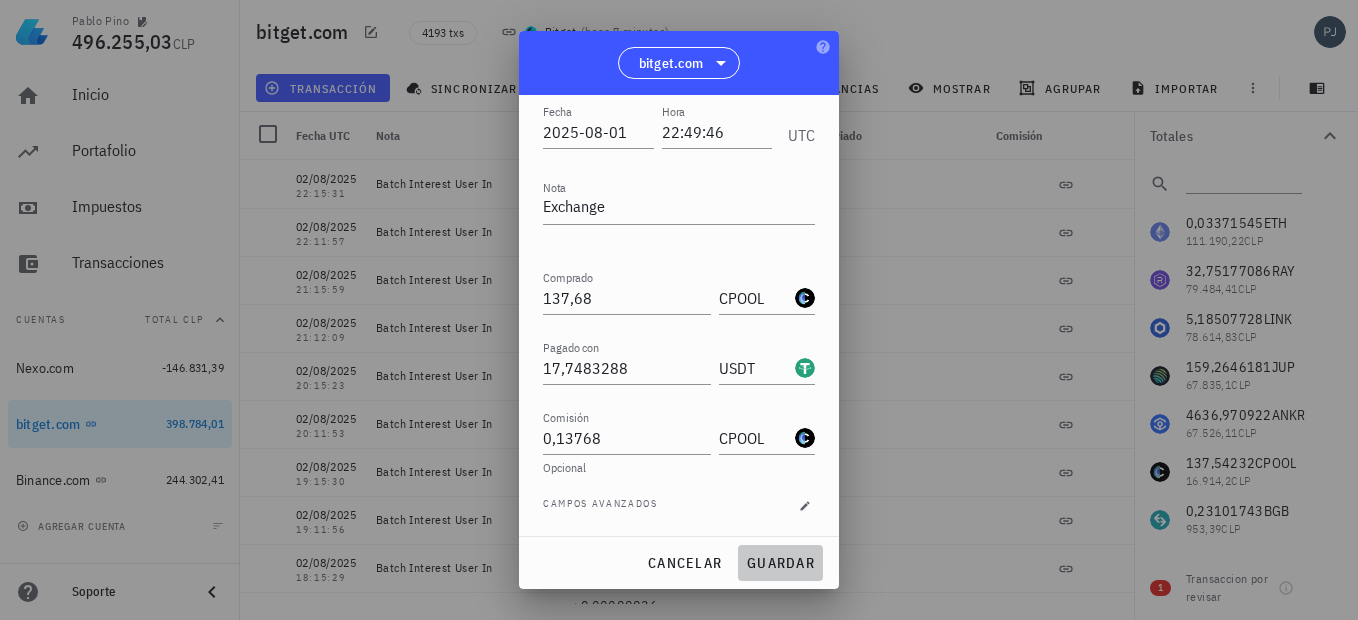 click on "guardar" at bounding box center [780, 563] 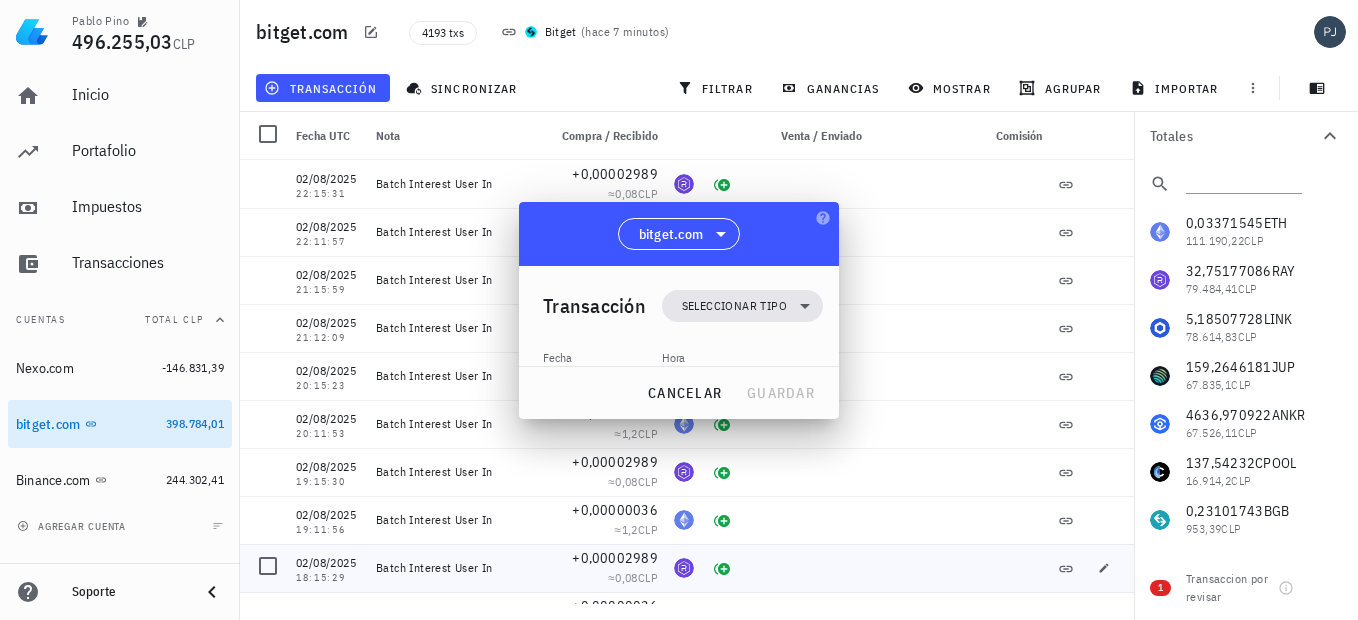 scroll, scrollTop: 0, scrollLeft: 0, axis: both 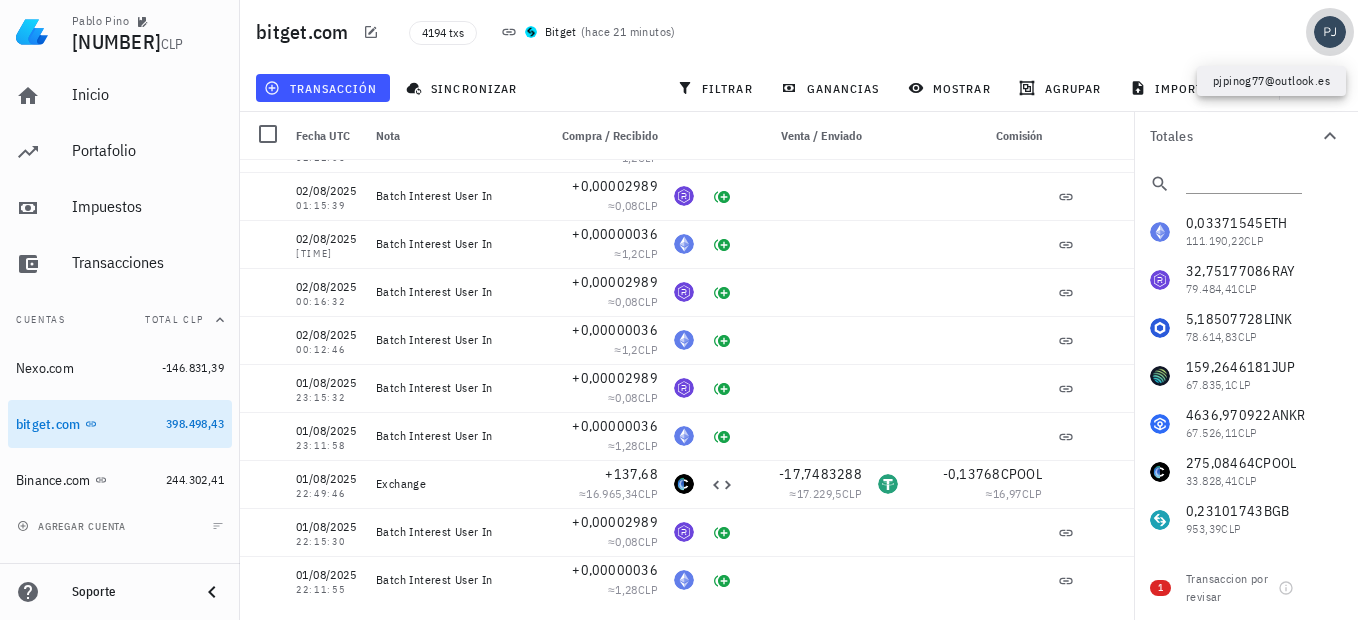 click at bounding box center [1330, 32] 